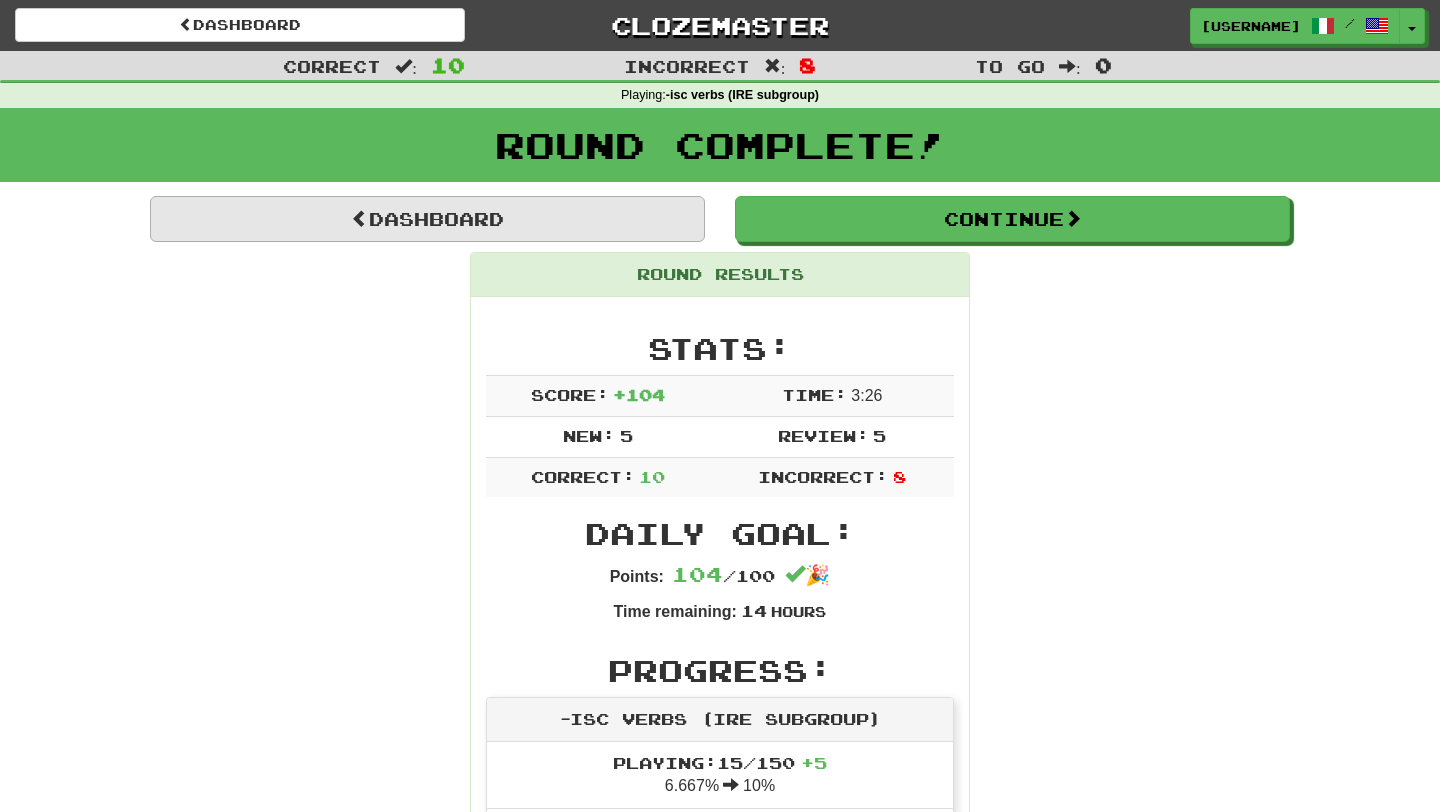 scroll, scrollTop: 0, scrollLeft: 0, axis: both 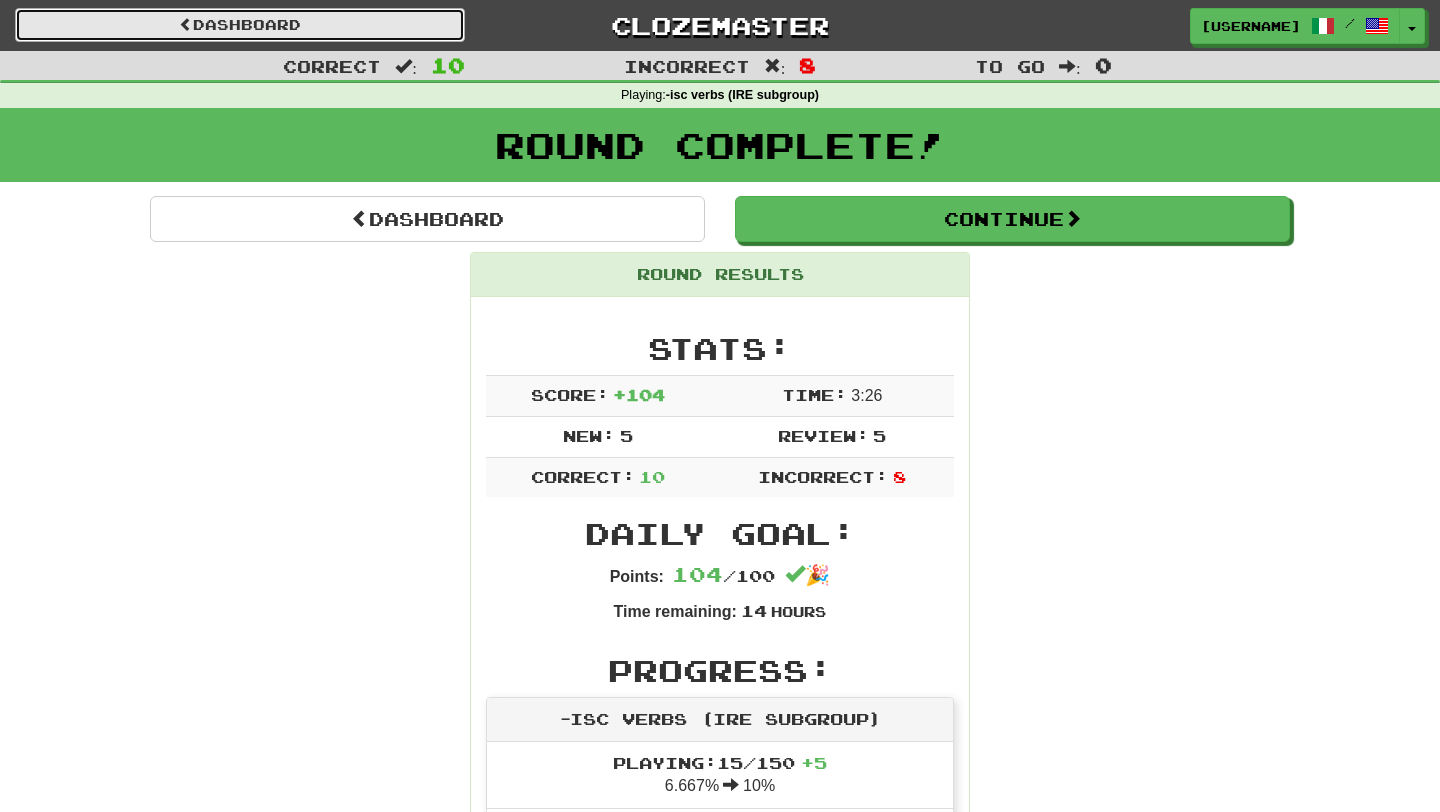 click on "Dashboard" at bounding box center [240, 25] 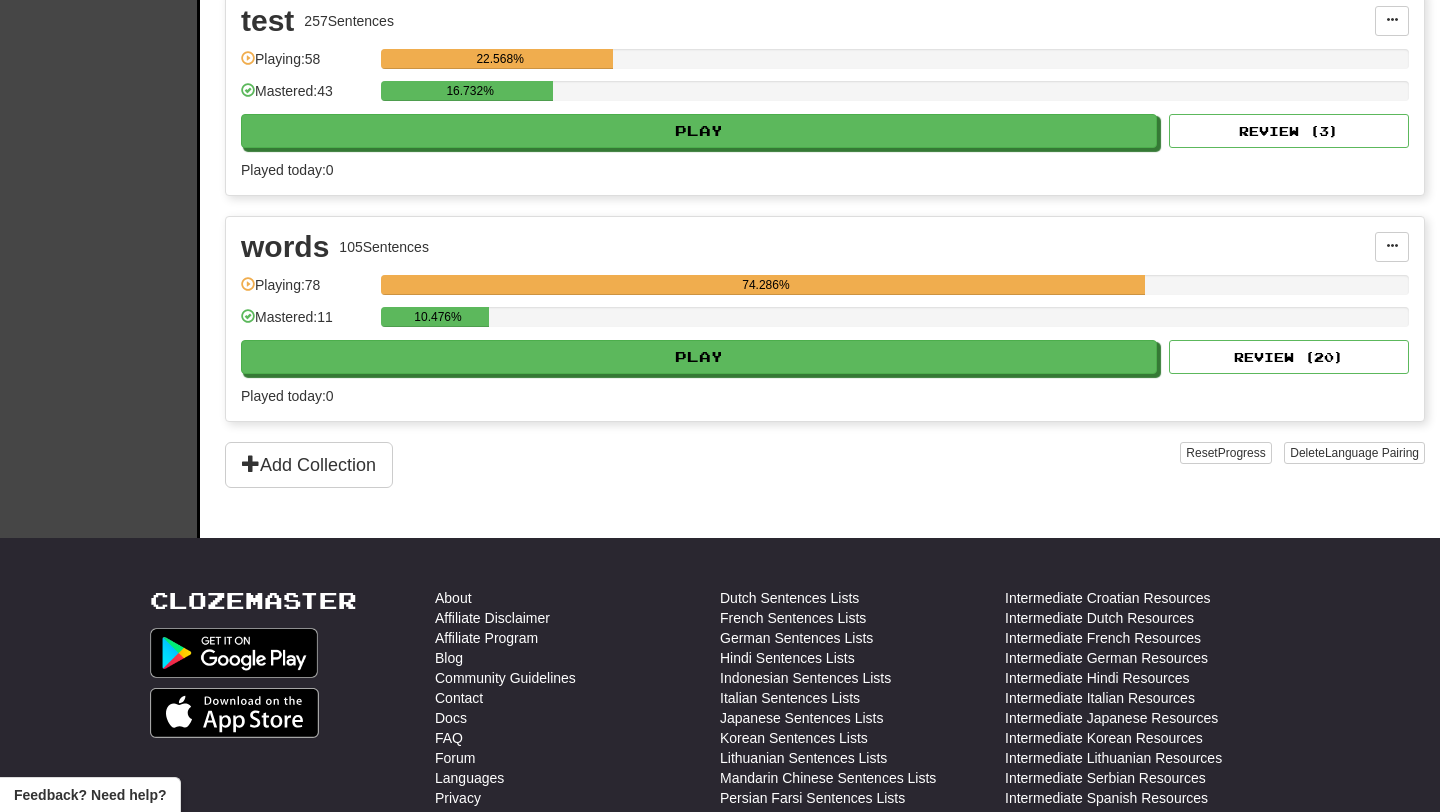 scroll, scrollTop: 2480, scrollLeft: 0, axis: vertical 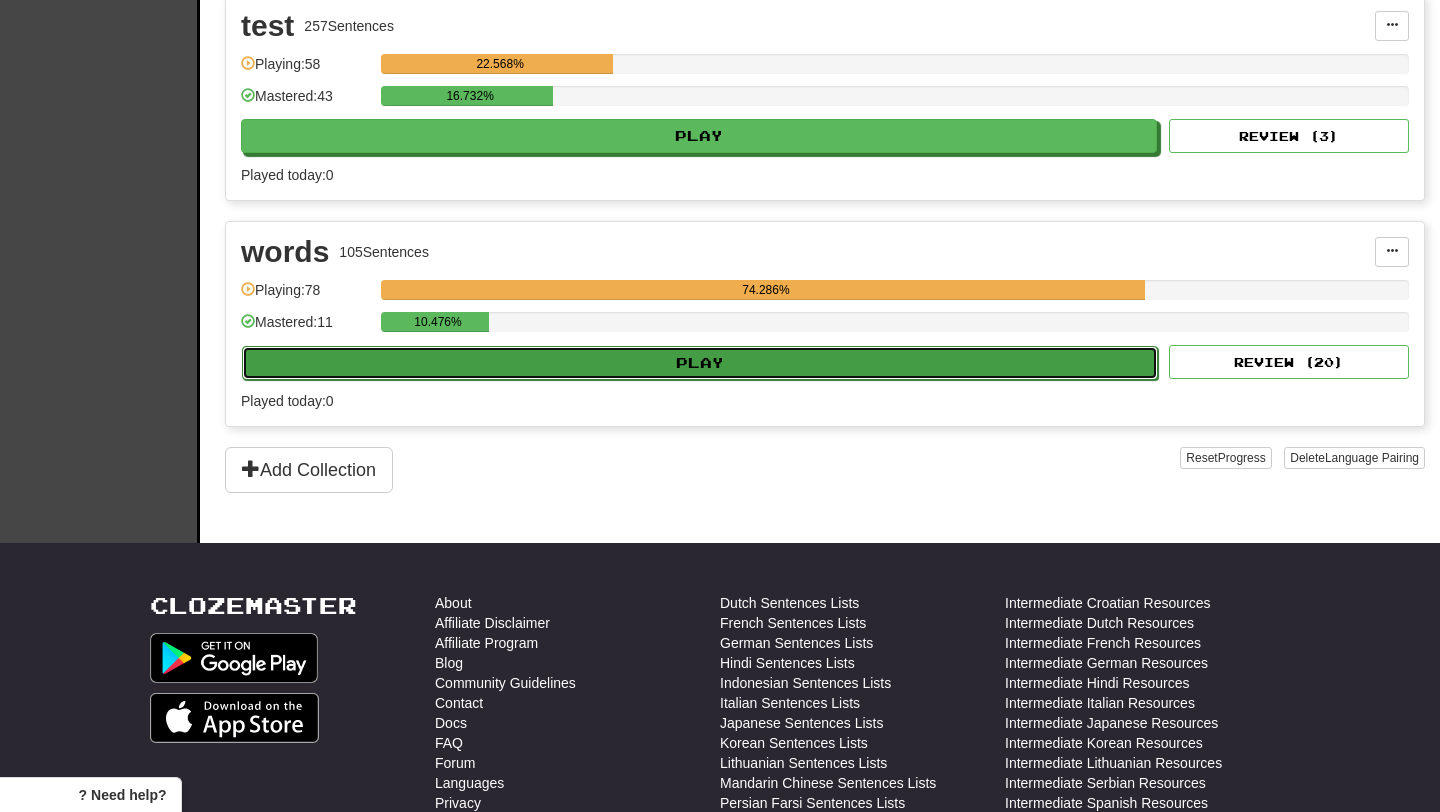 click on "Play" at bounding box center (700, 363) 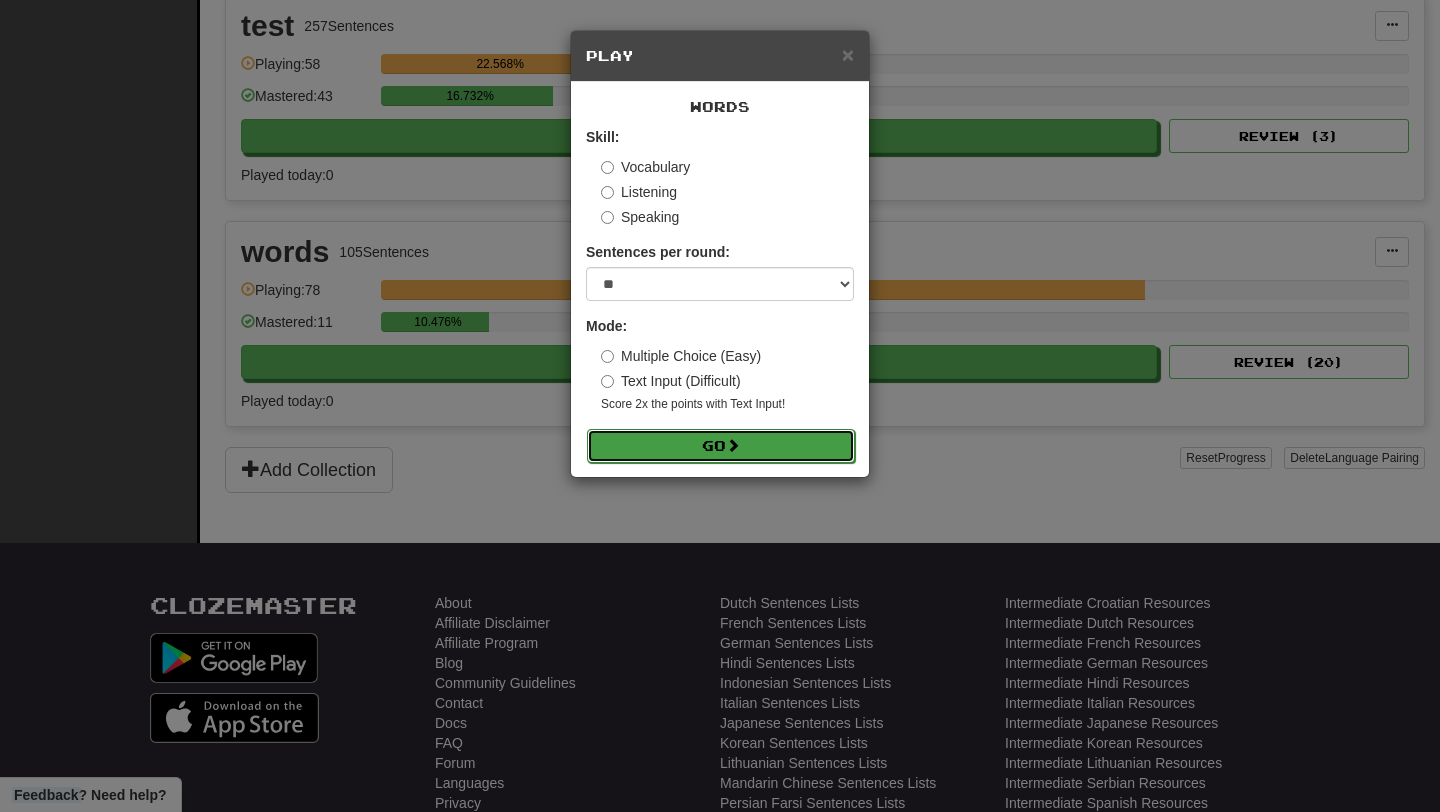 click on "Go" at bounding box center (721, 446) 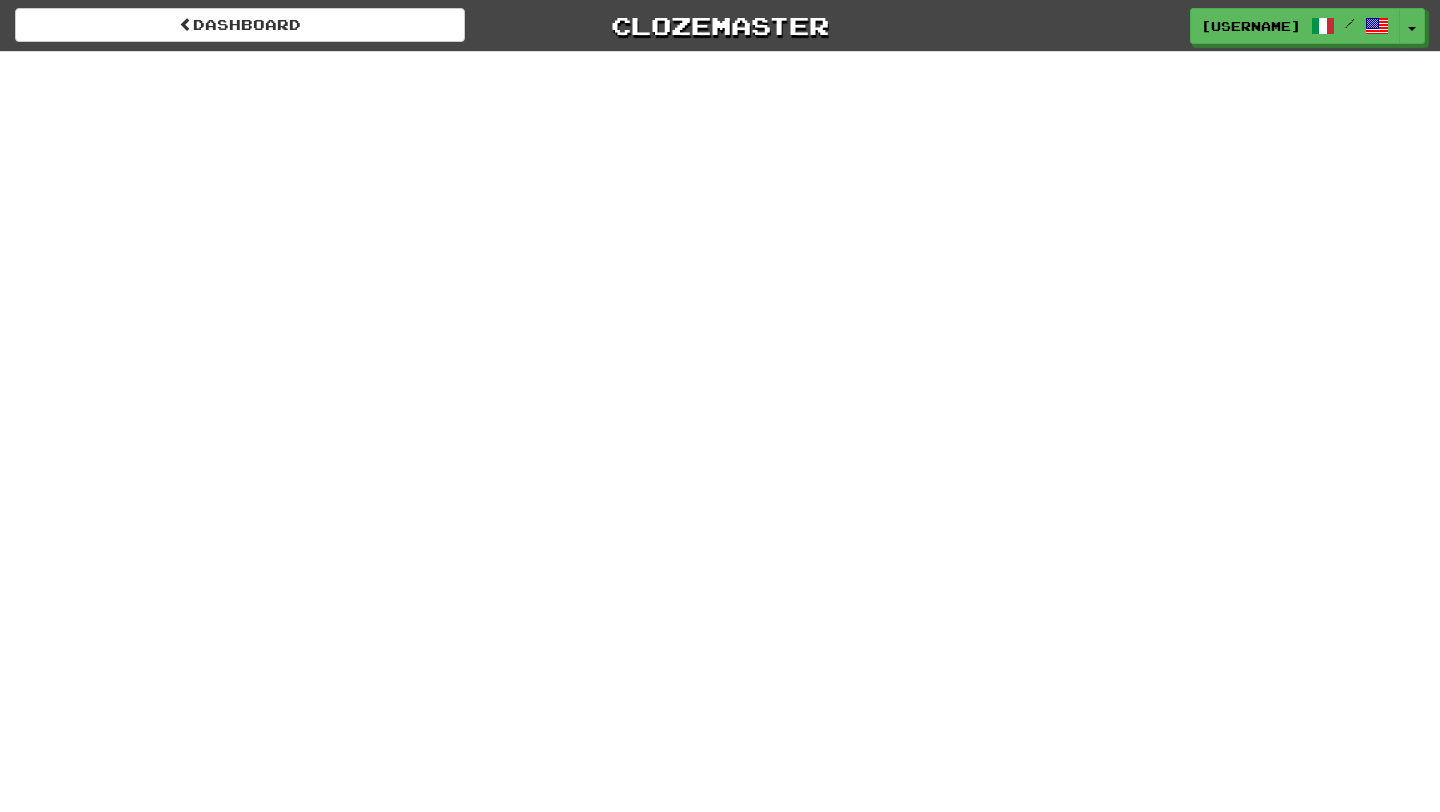 scroll, scrollTop: 0, scrollLeft: 0, axis: both 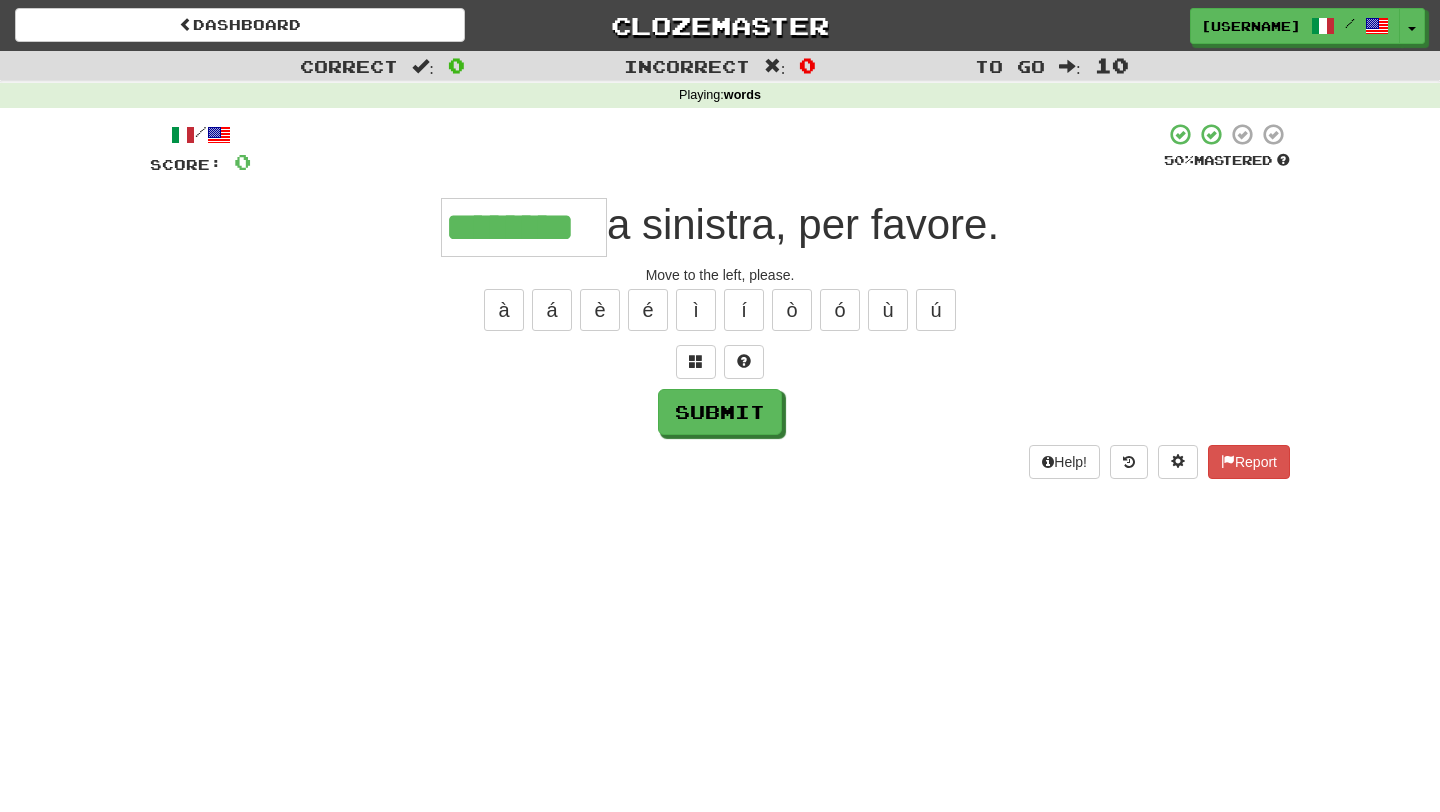type on "********" 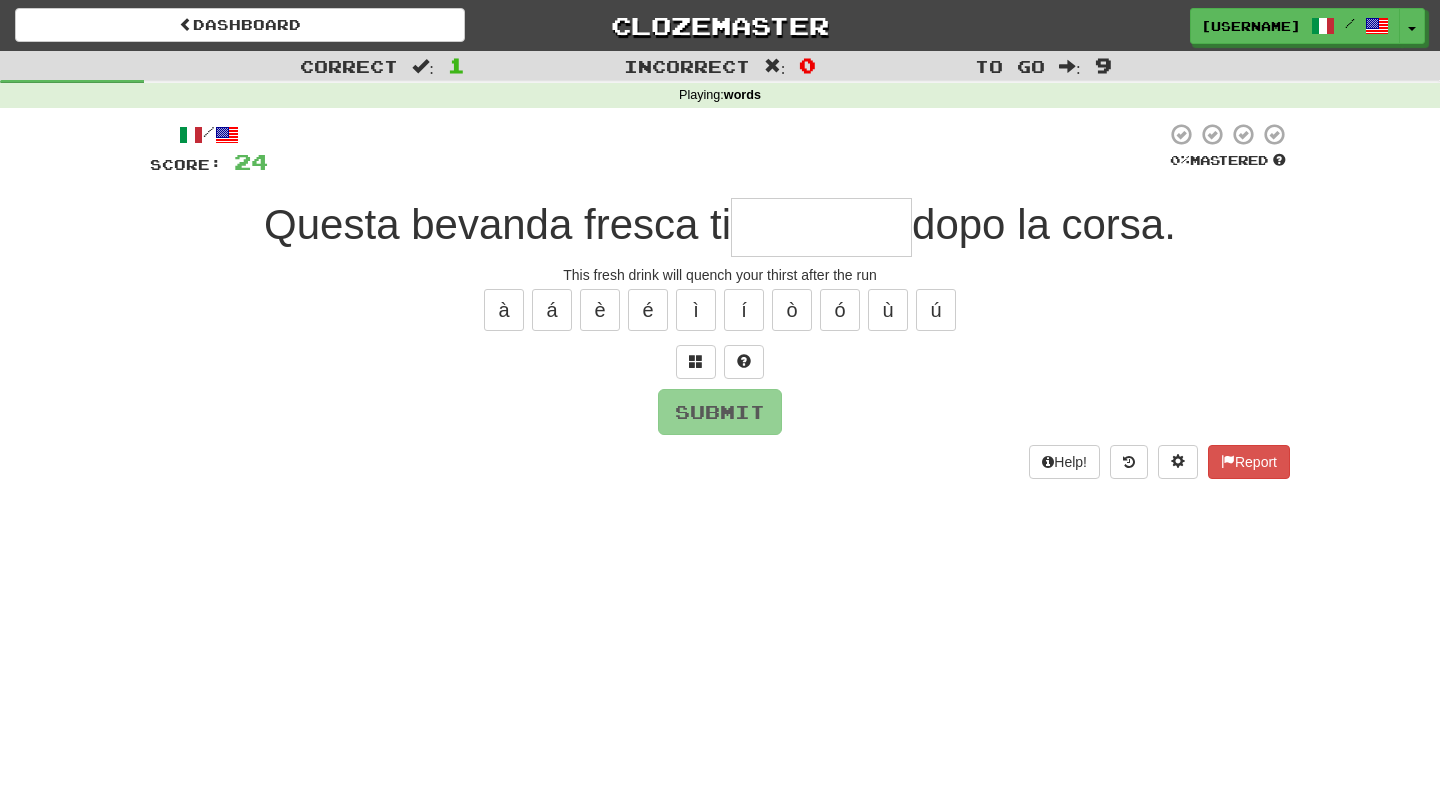 type on "*********" 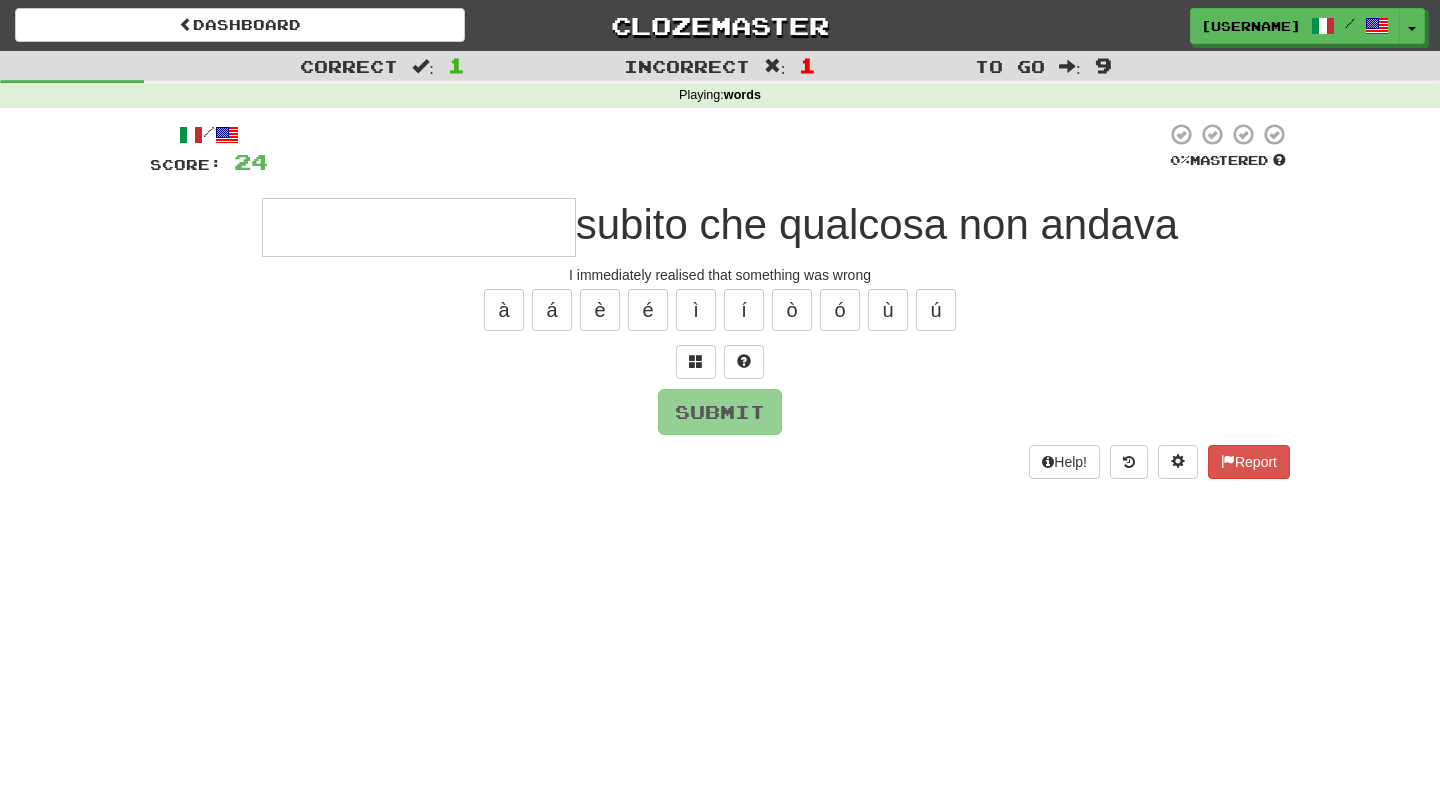 type on "*" 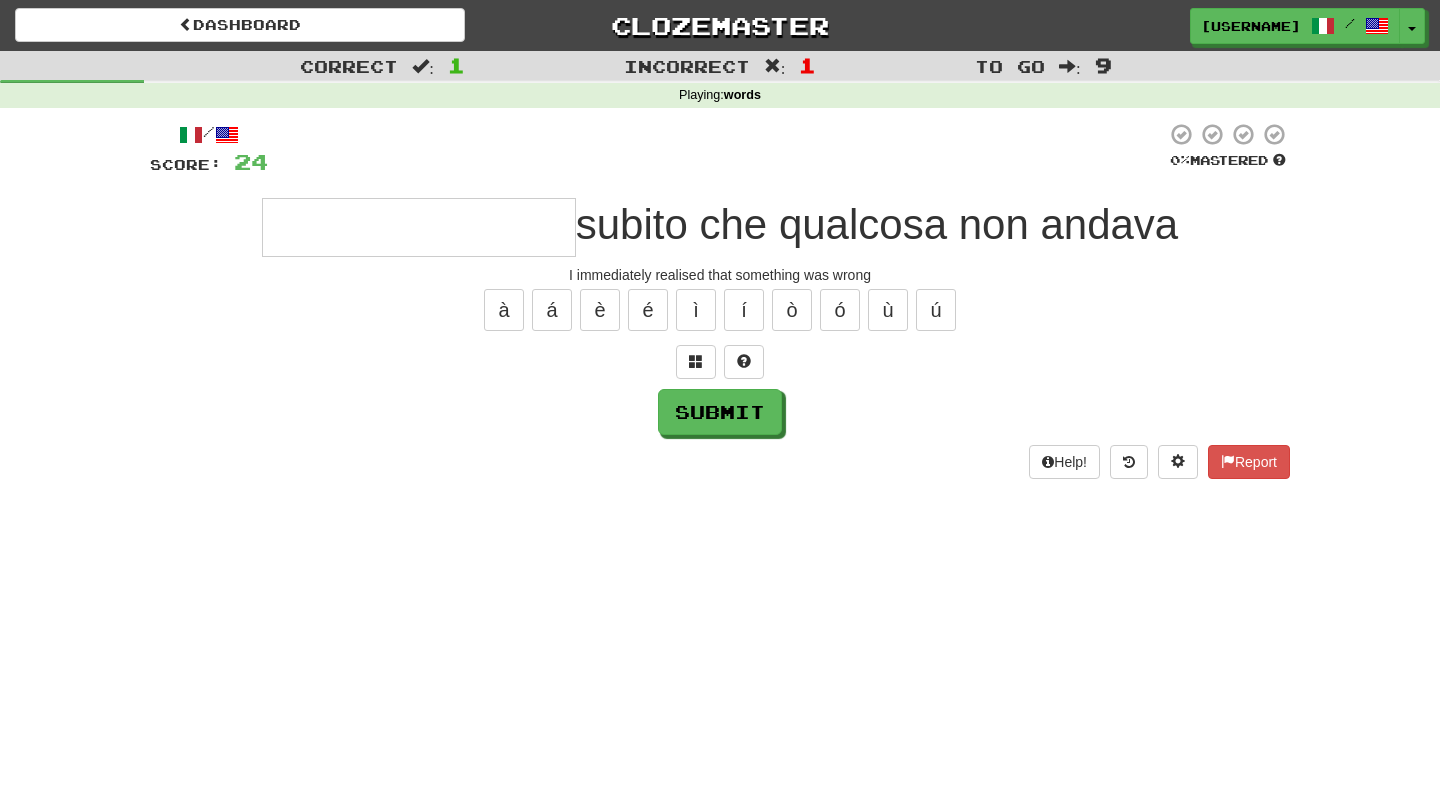 type on "**********" 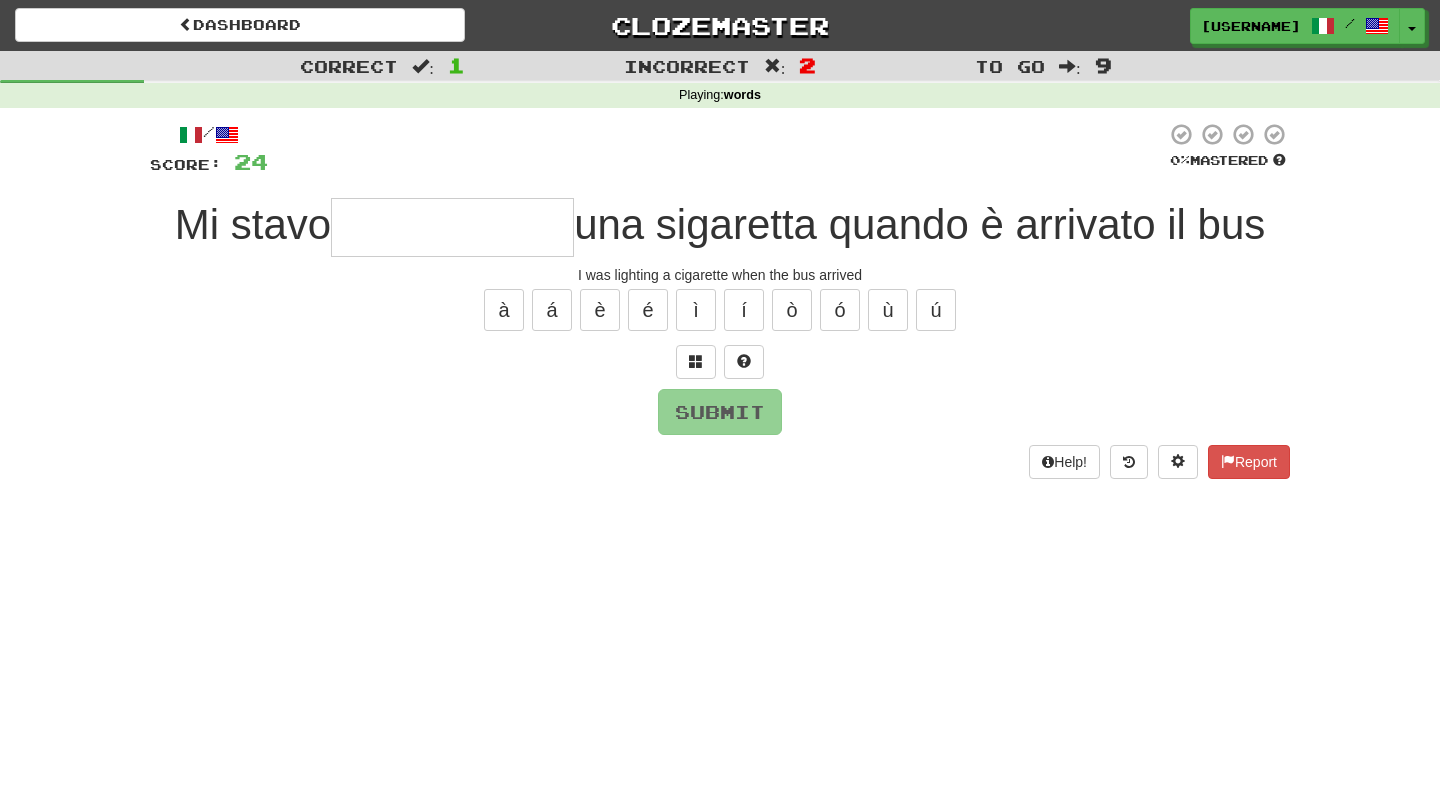 type on "*" 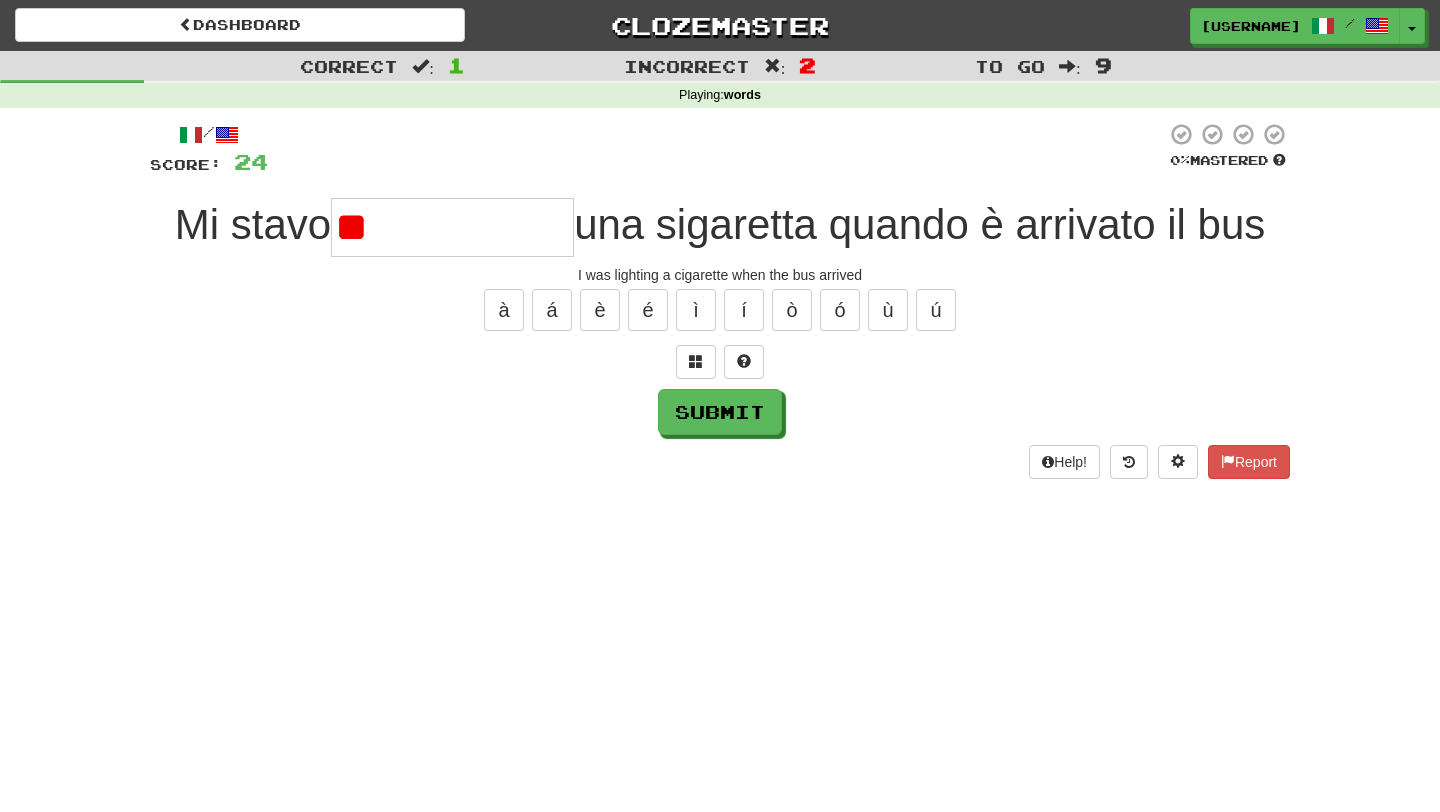 type on "*" 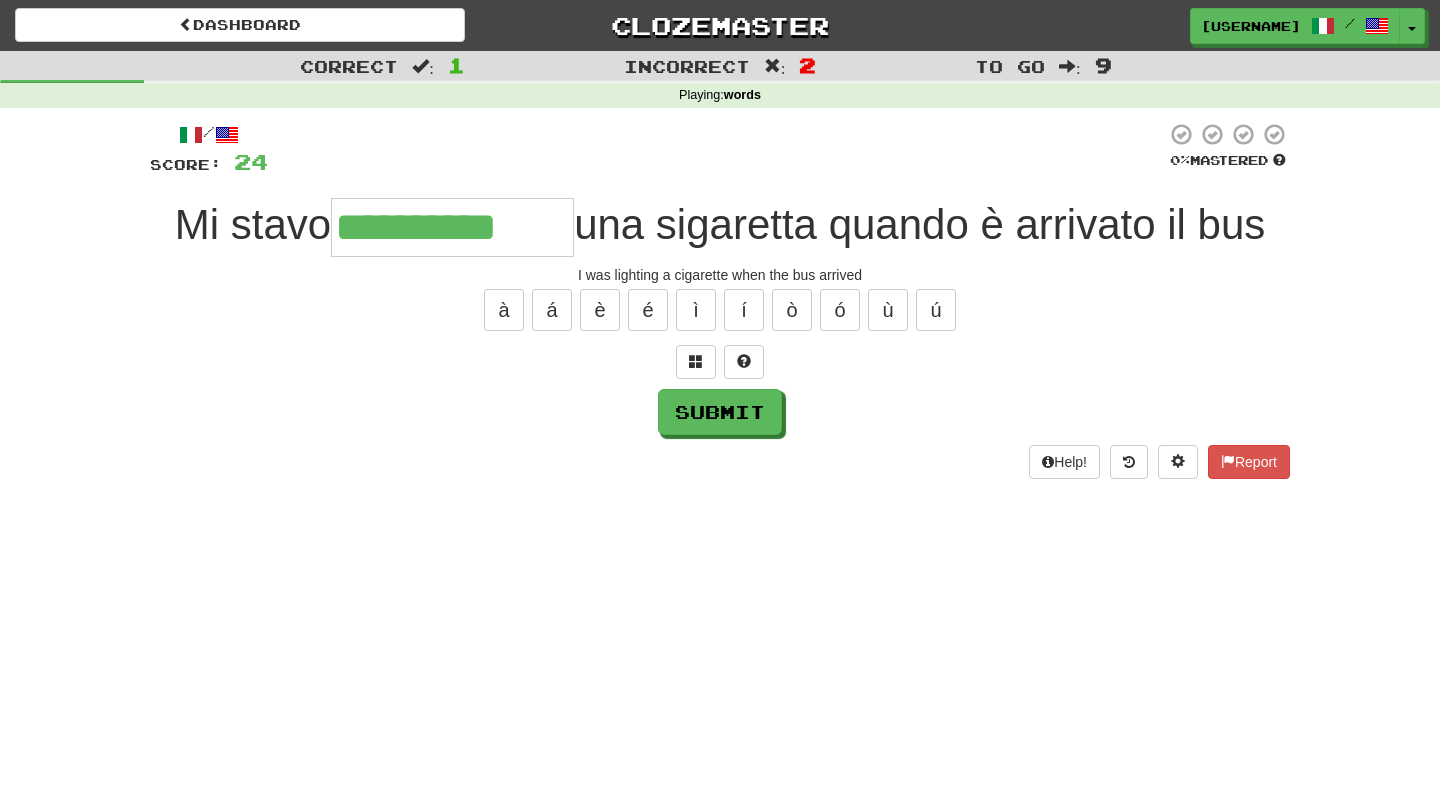 type on "**********" 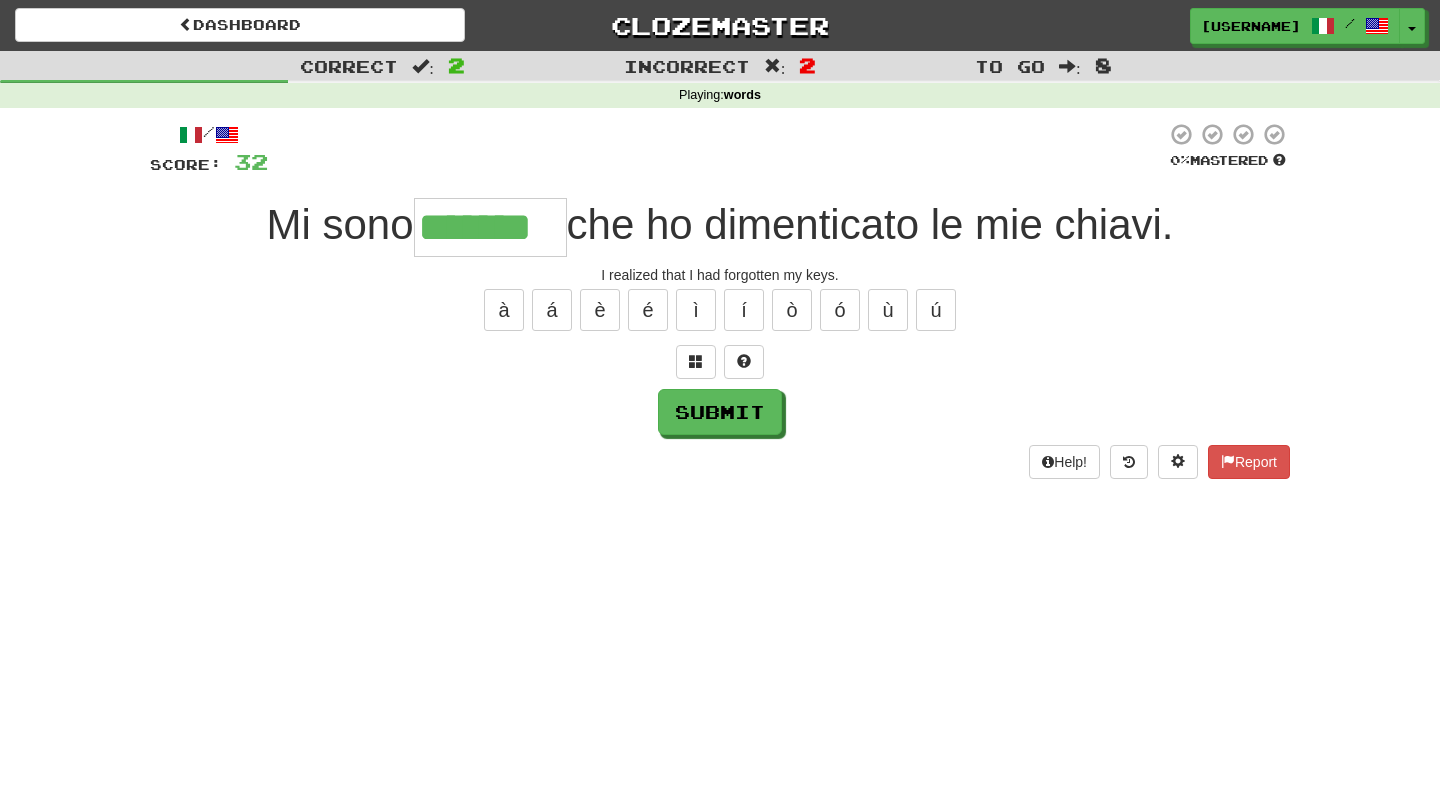 type on "*******" 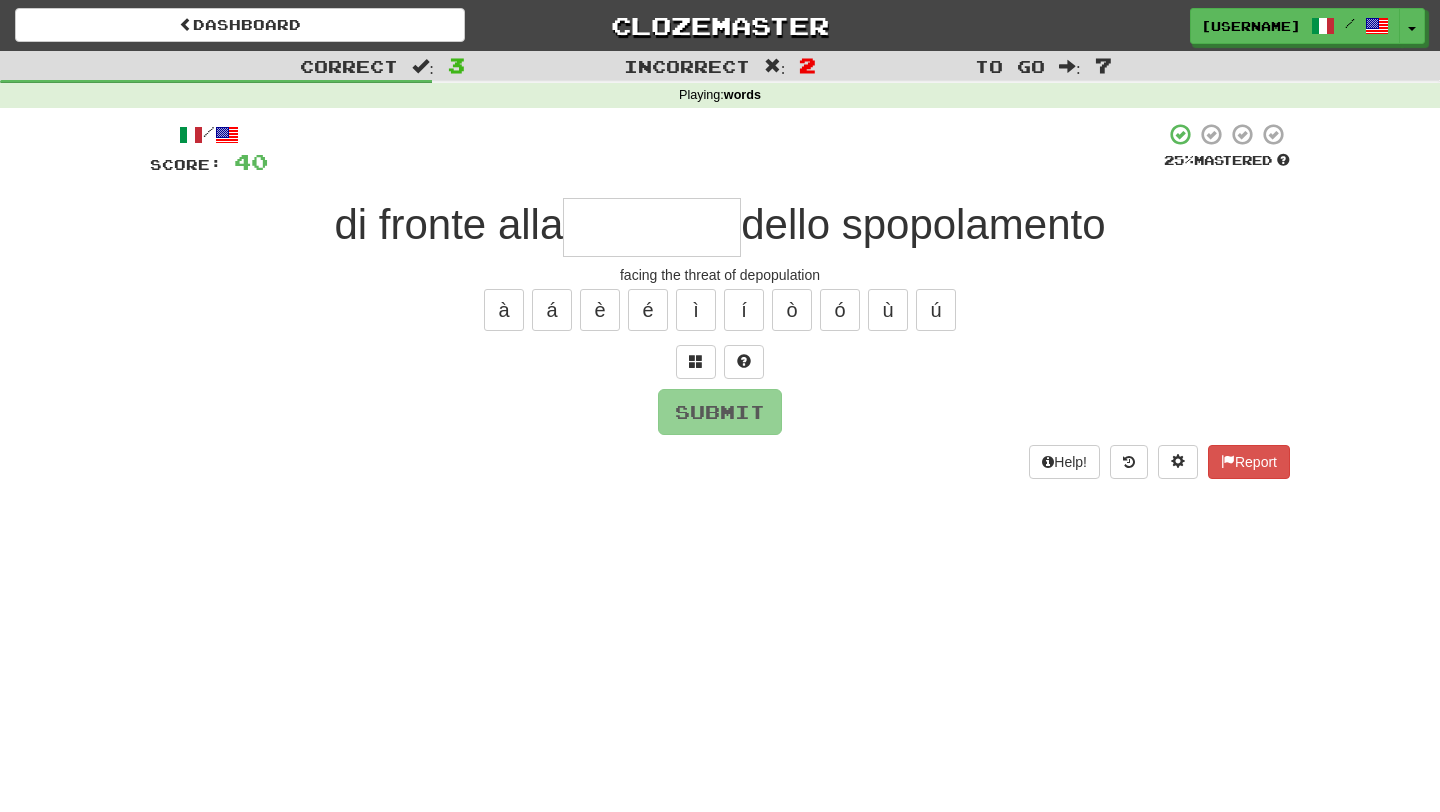 type on "*" 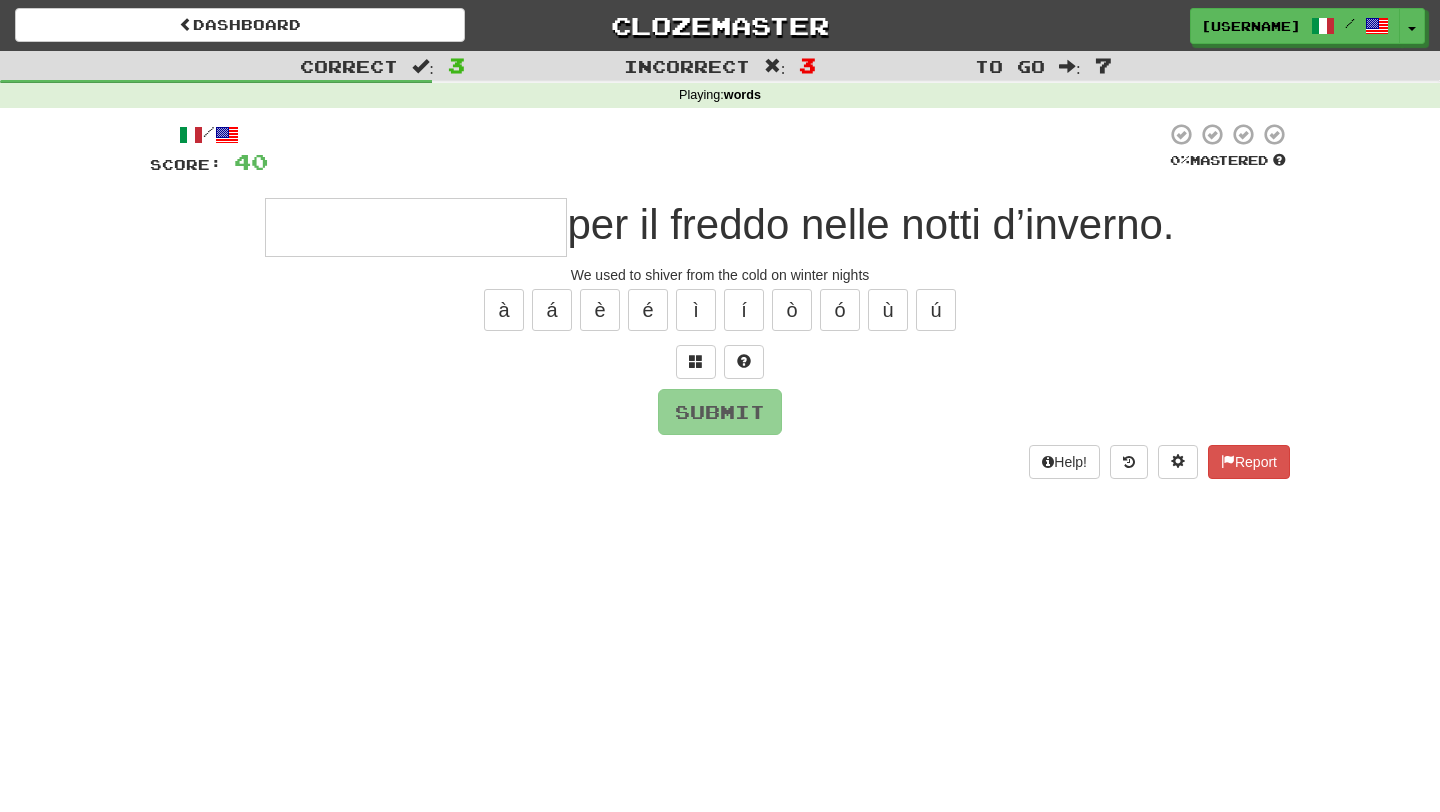 type on "**********" 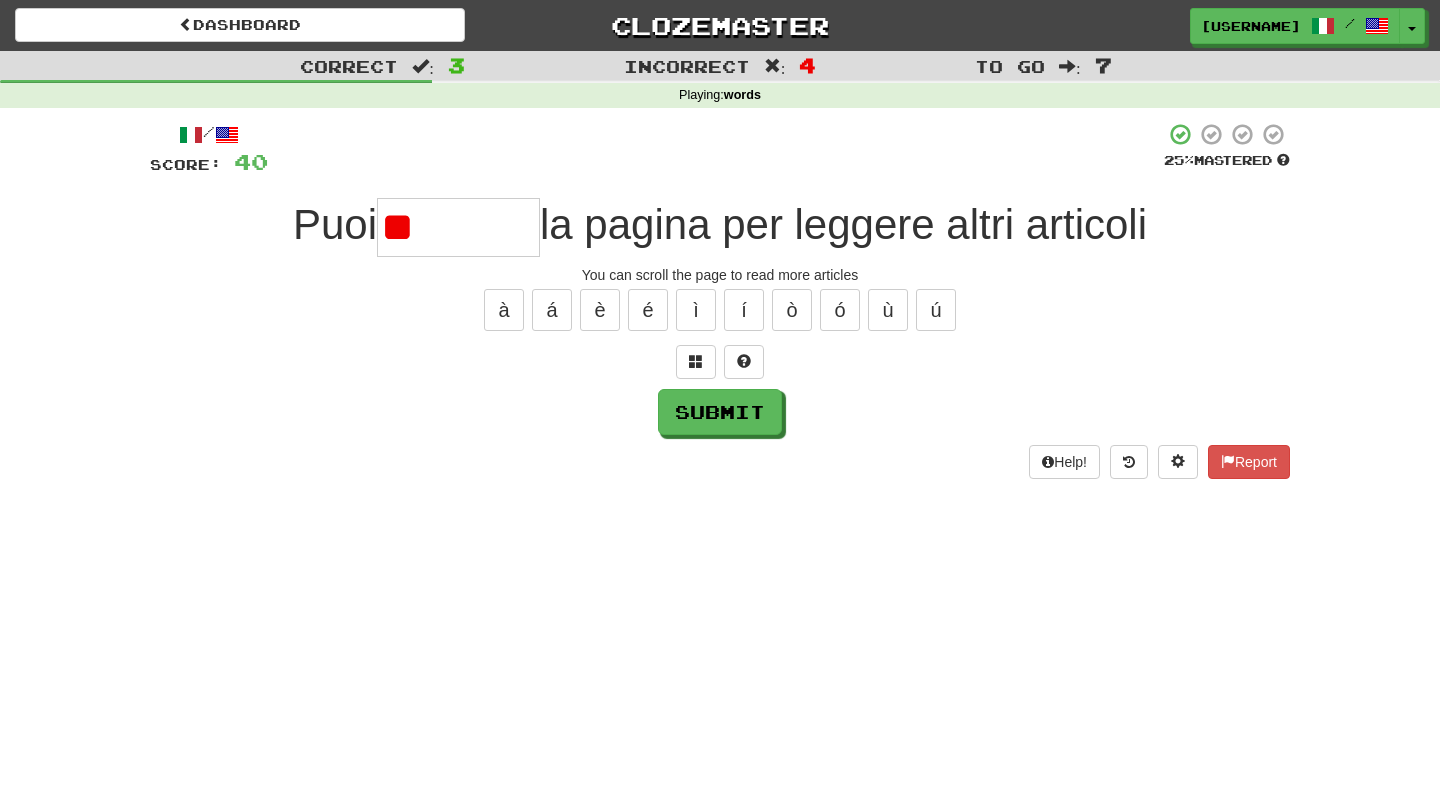 type on "*" 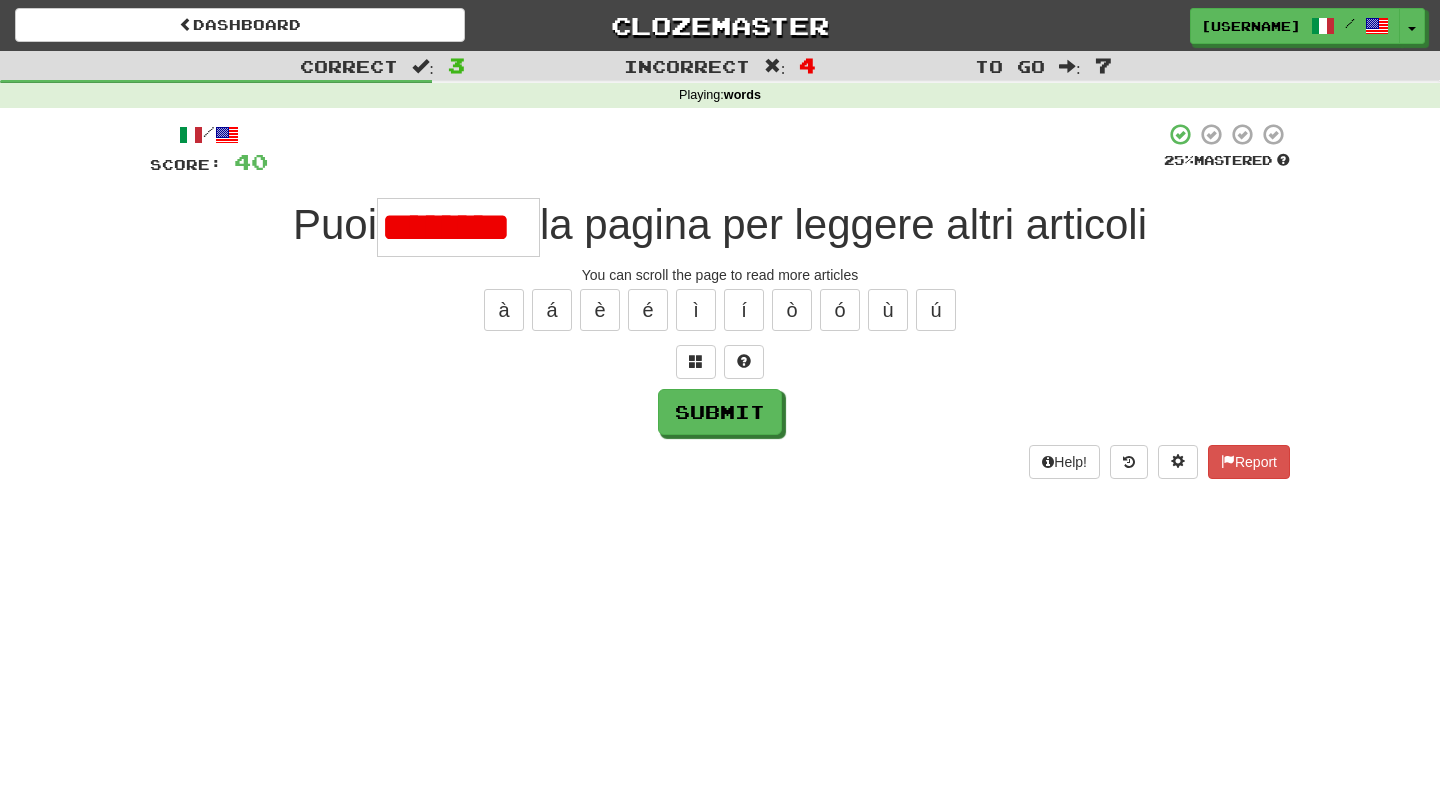 type on "********" 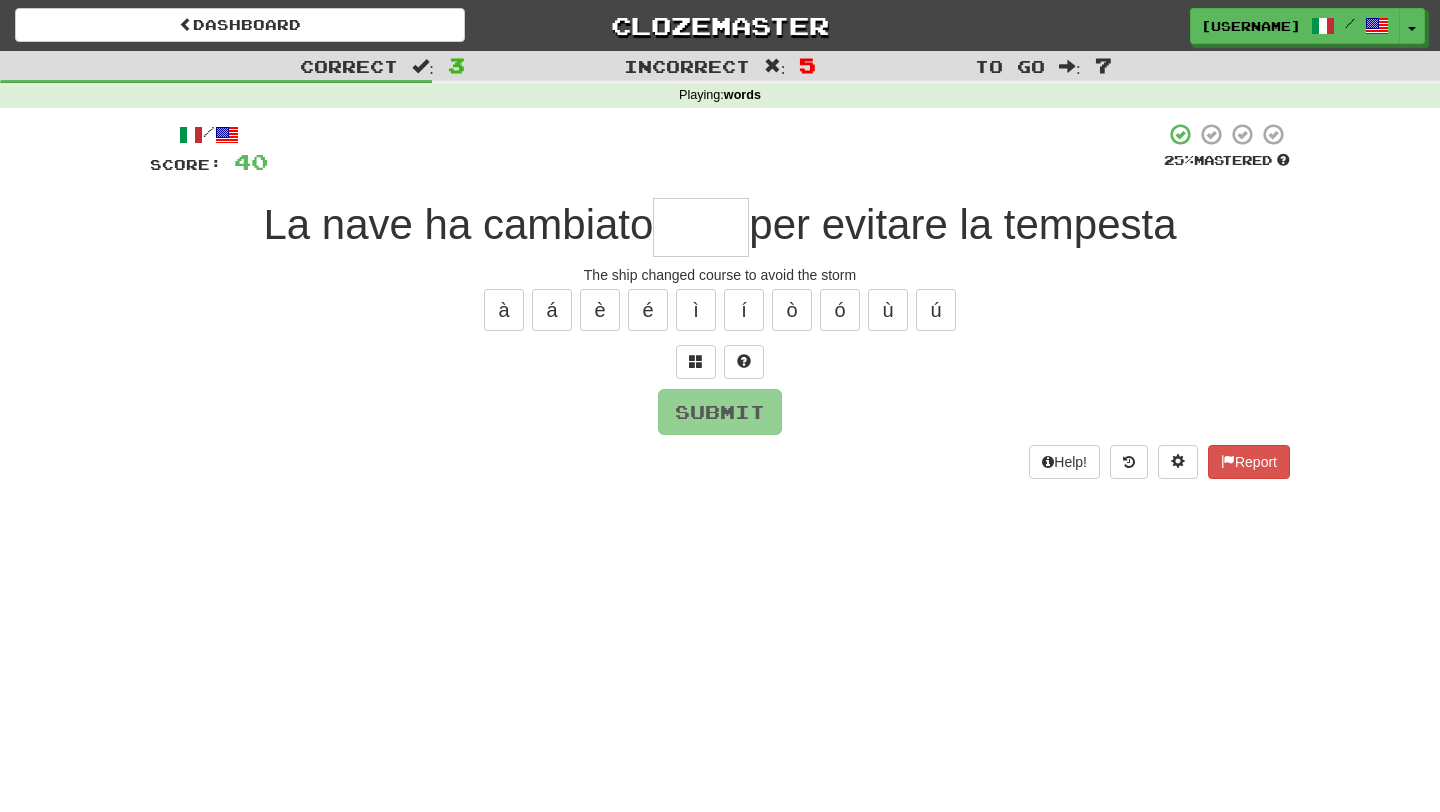 type on "*" 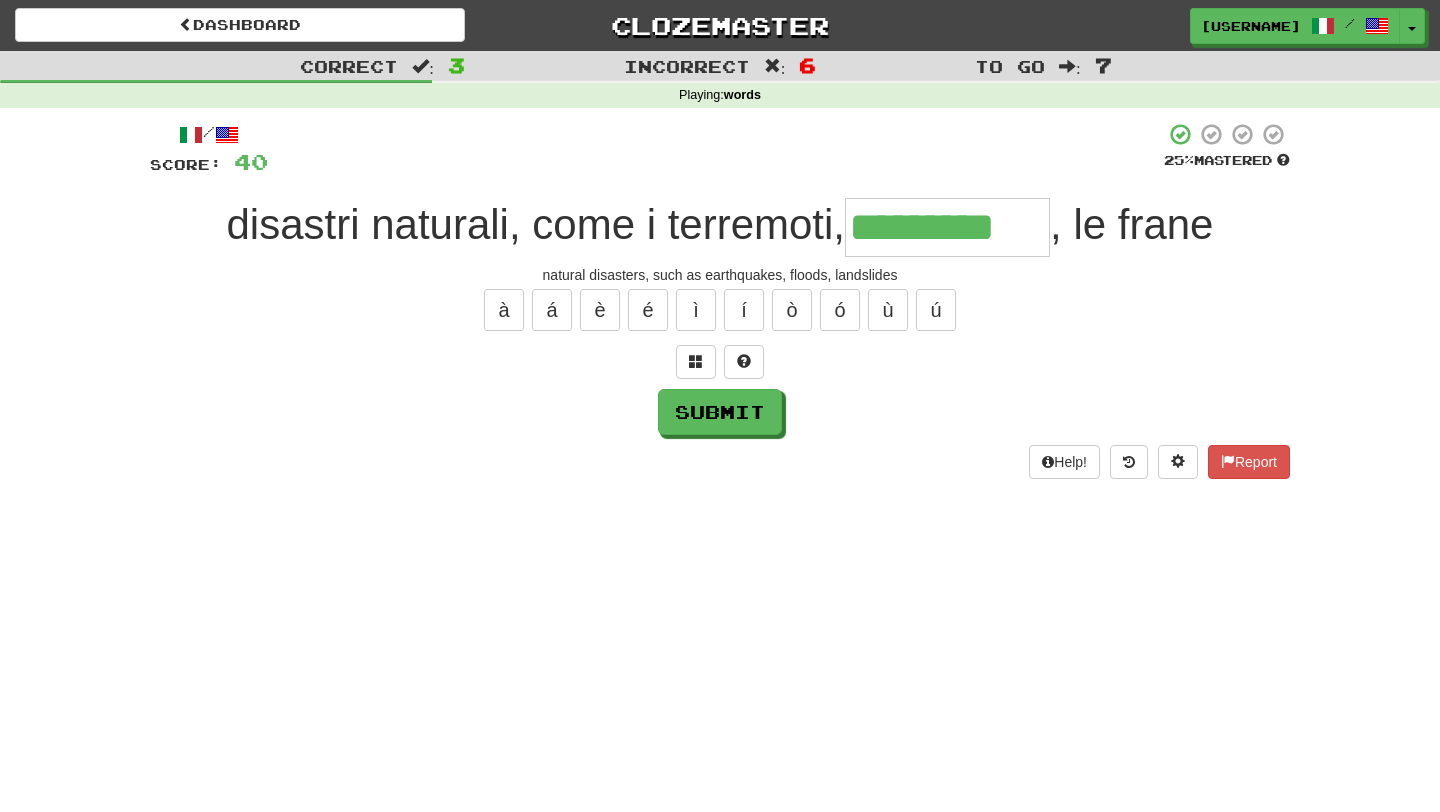 type on "**********" 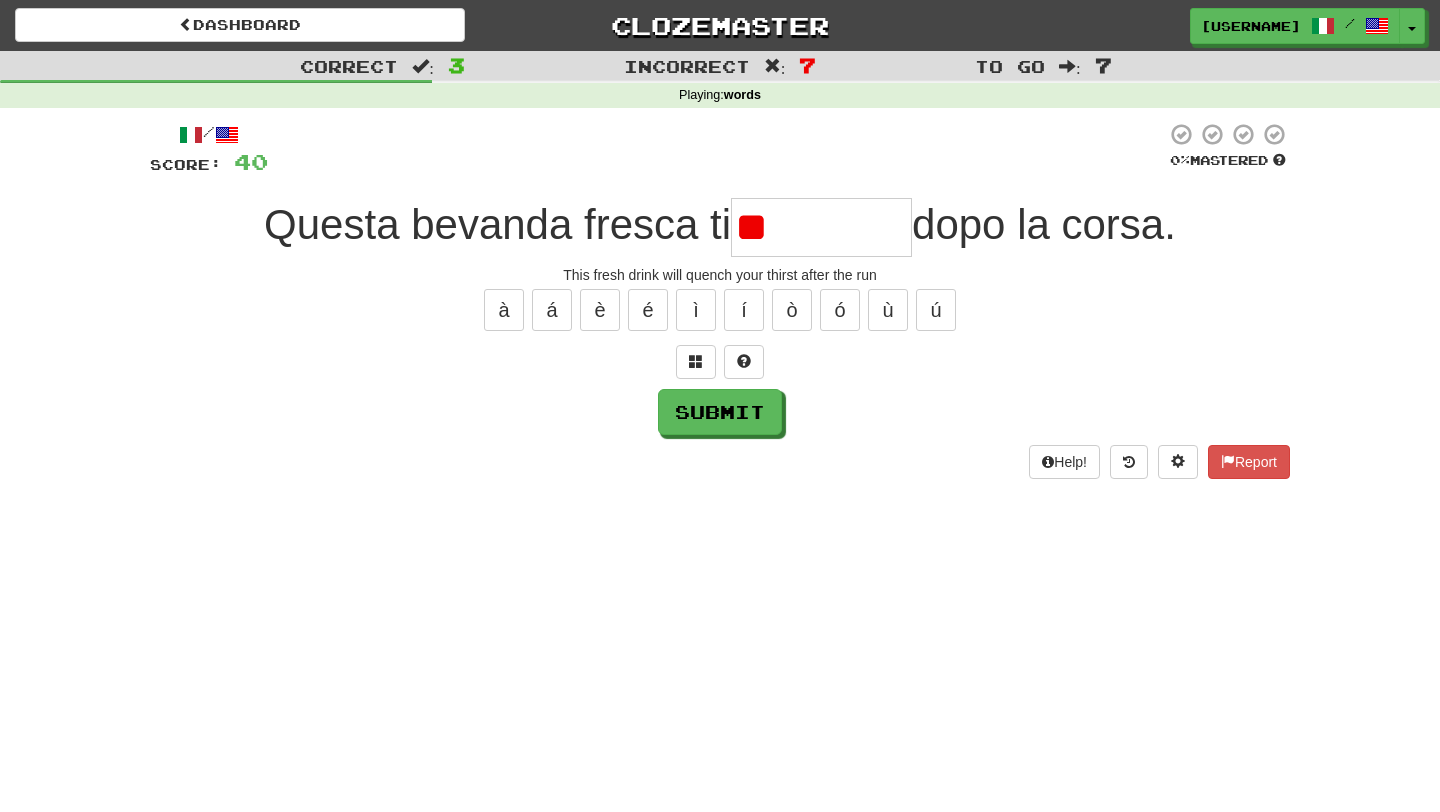 type on "*" 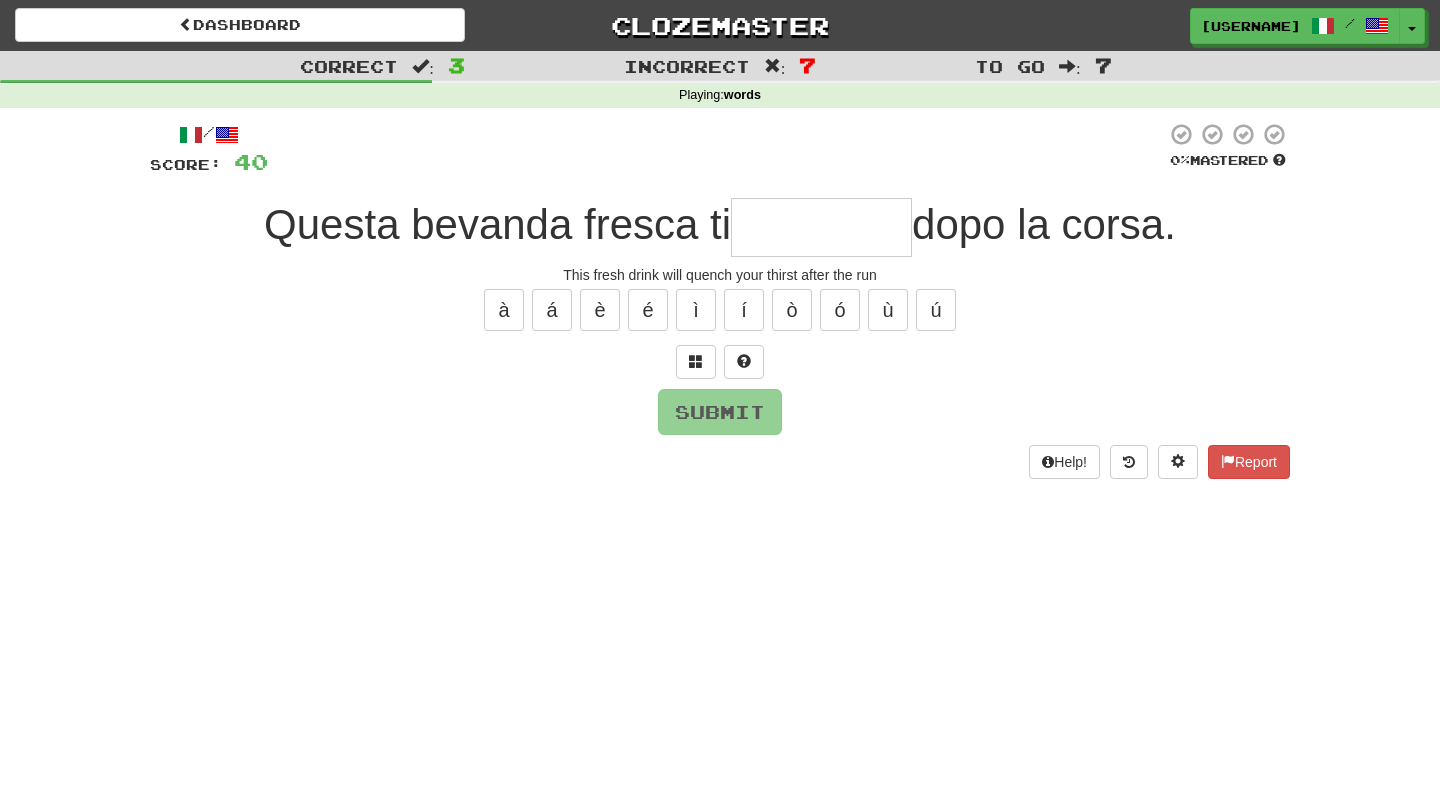 type on "*********" 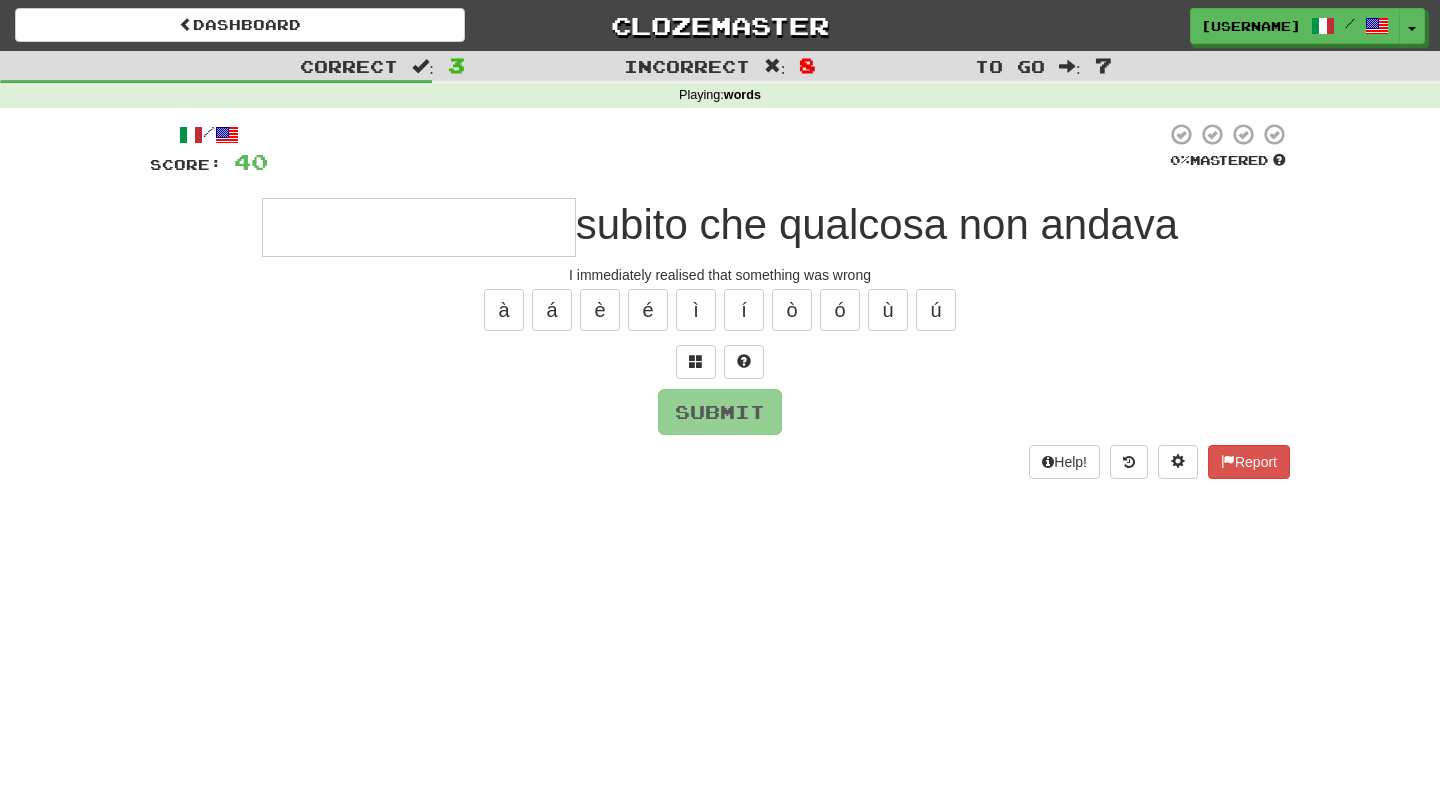 type on "*" 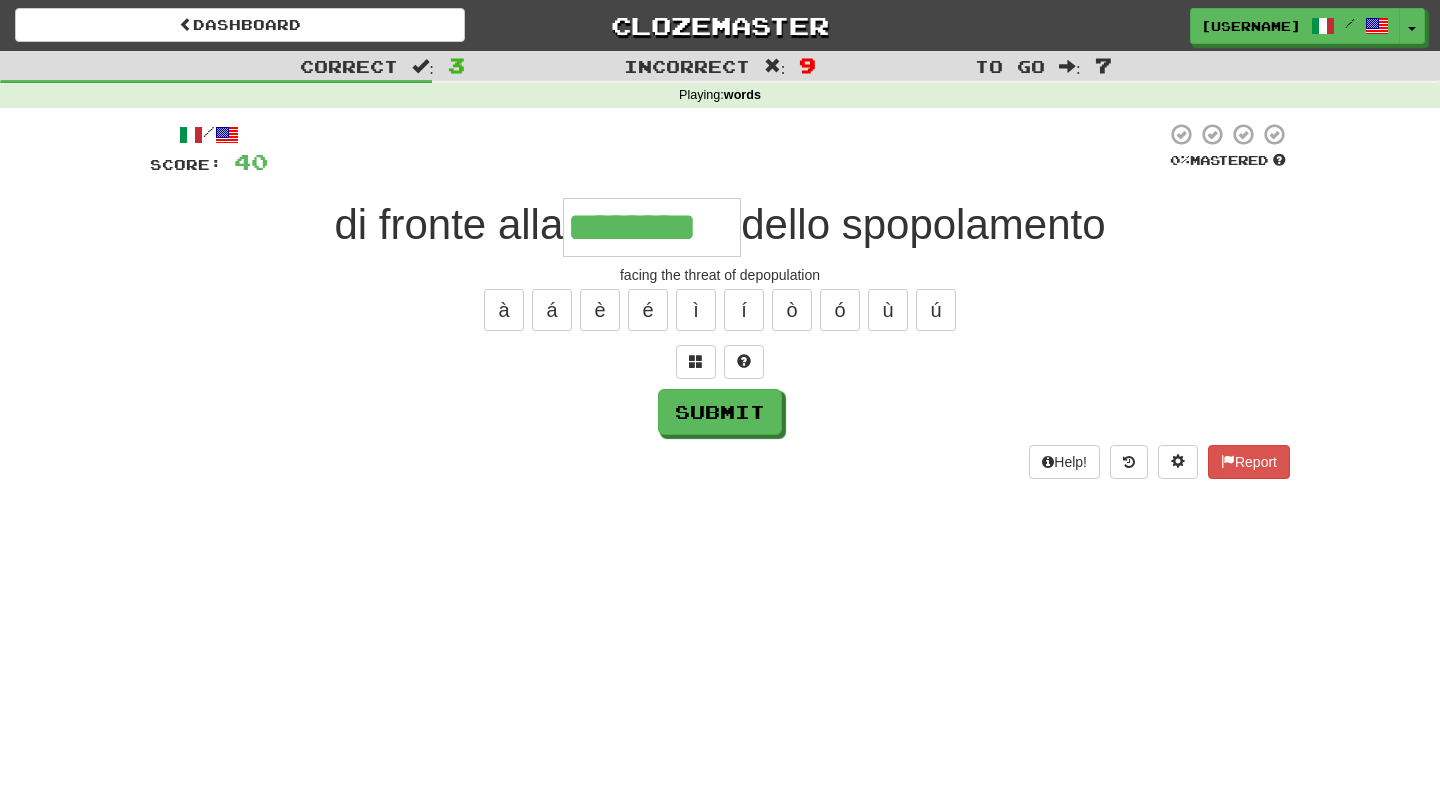 type on "********" 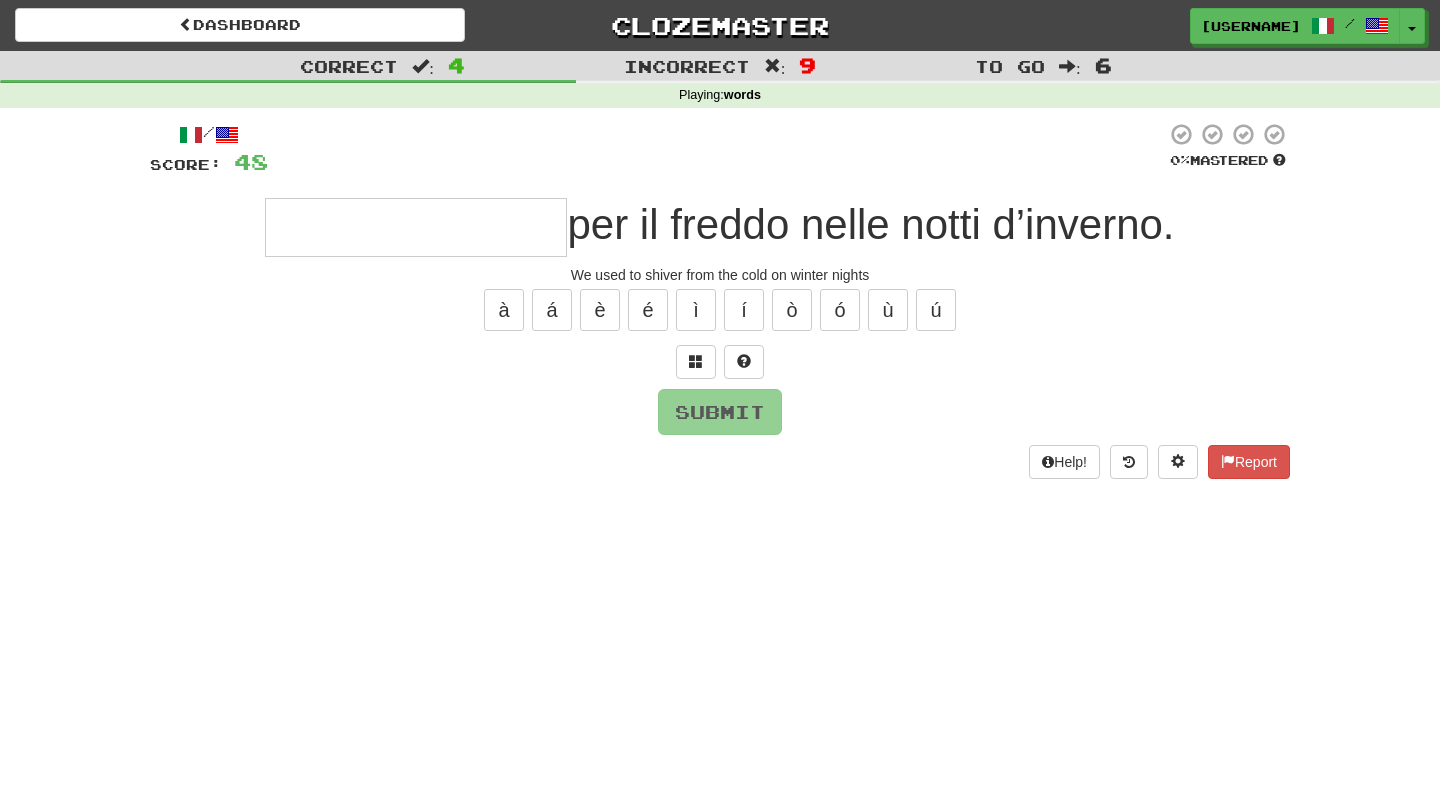 type on "**********" 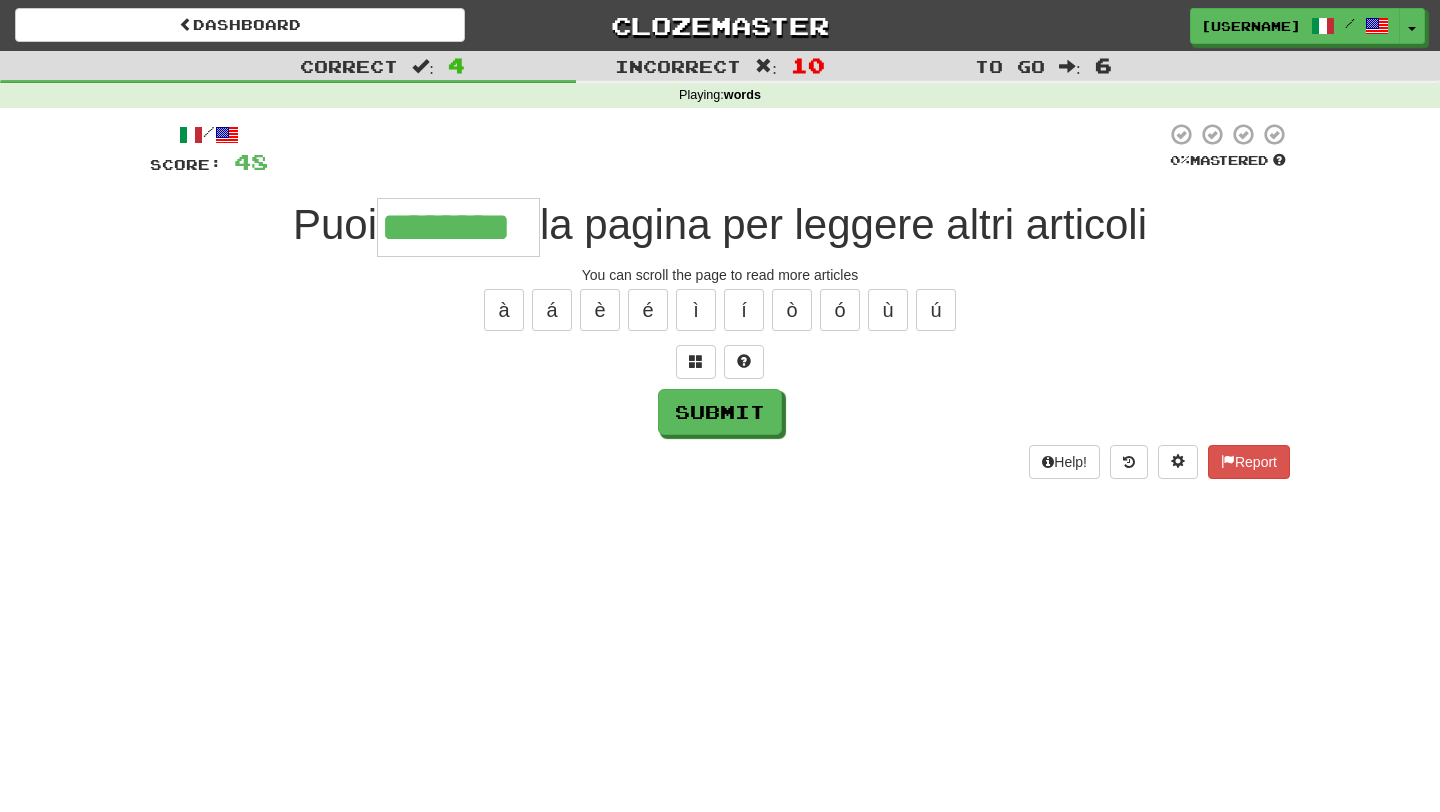 type on "********" 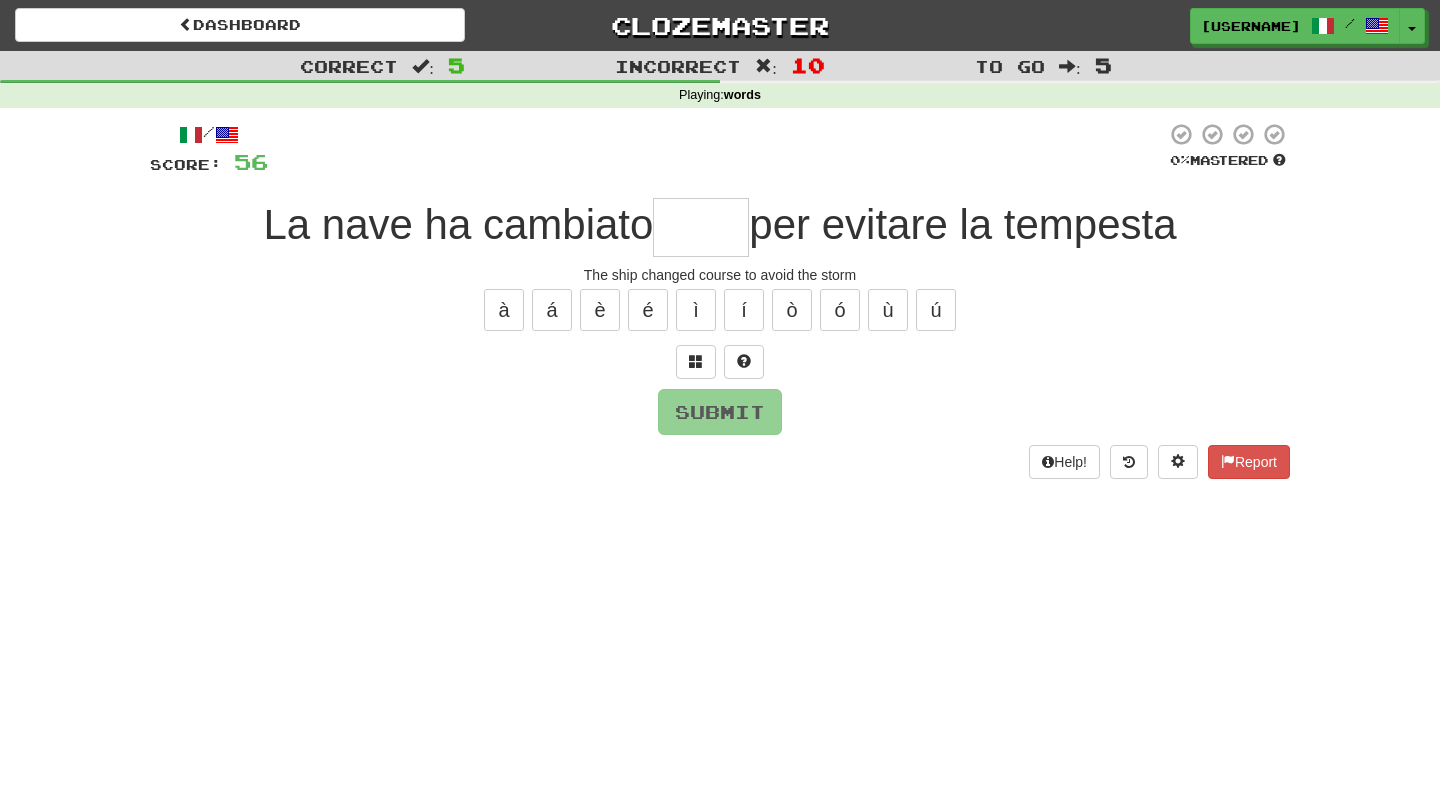 type on "*" 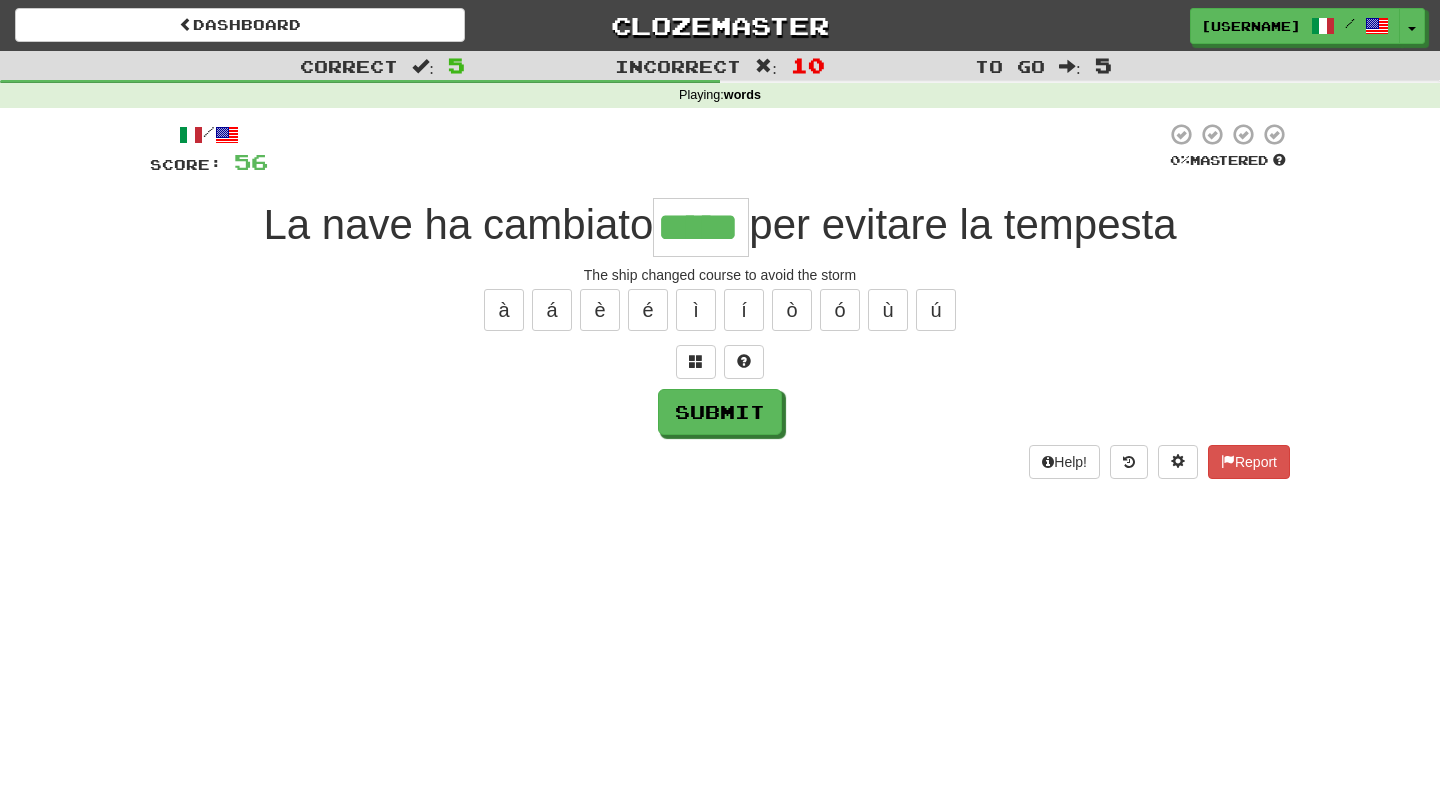 type on "*****" 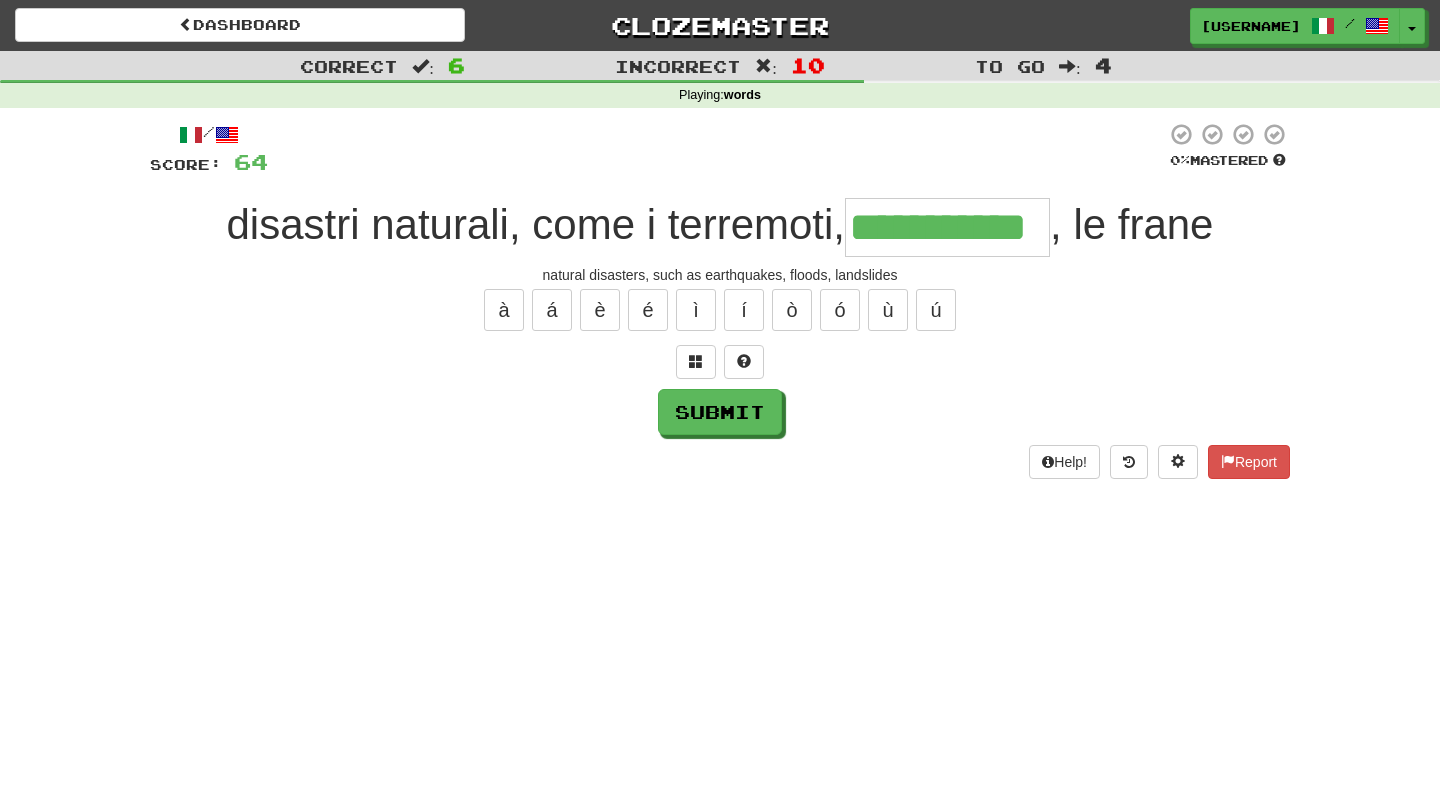 scroll, scrollTop: 0, scrollLeft: 0, axis: both 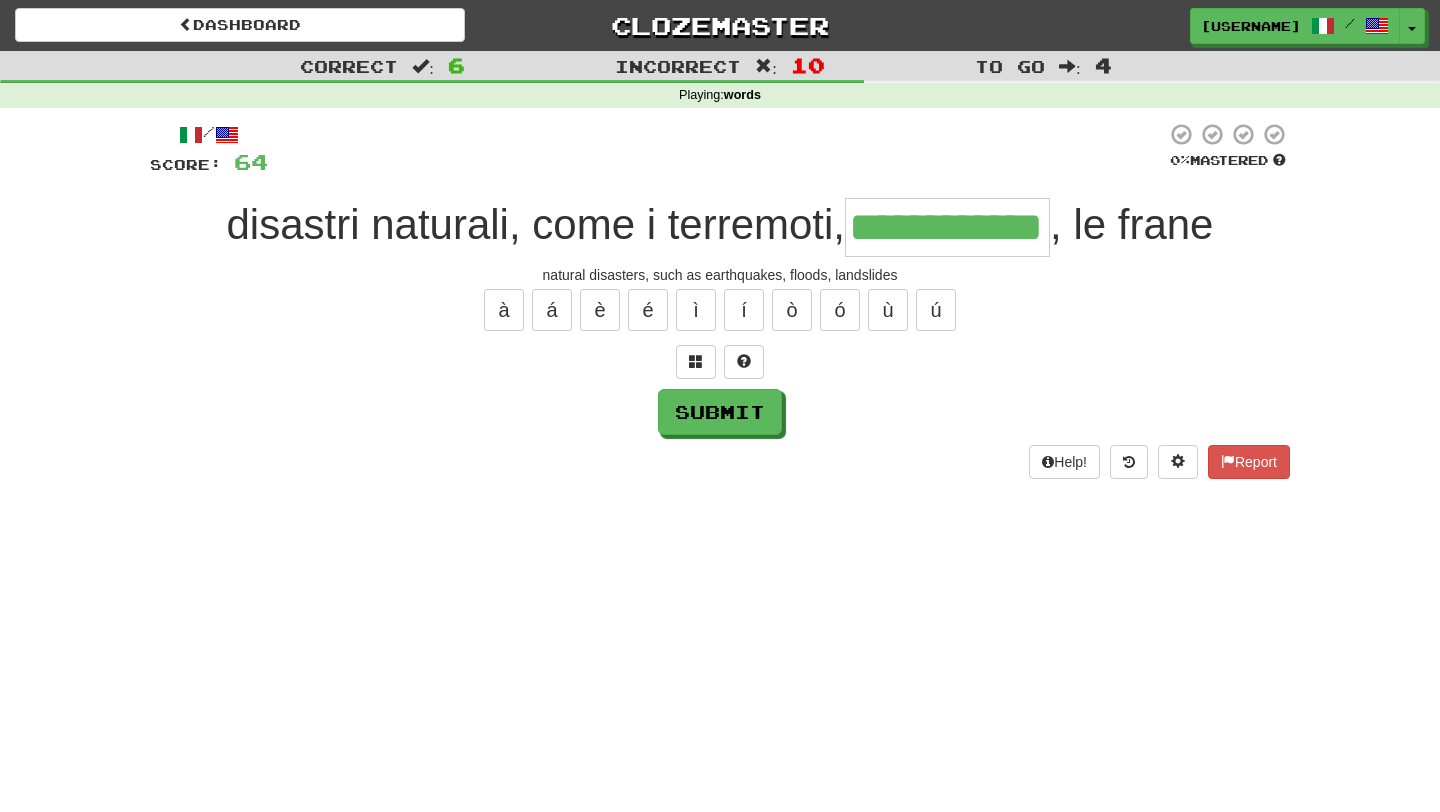 type on "**********" 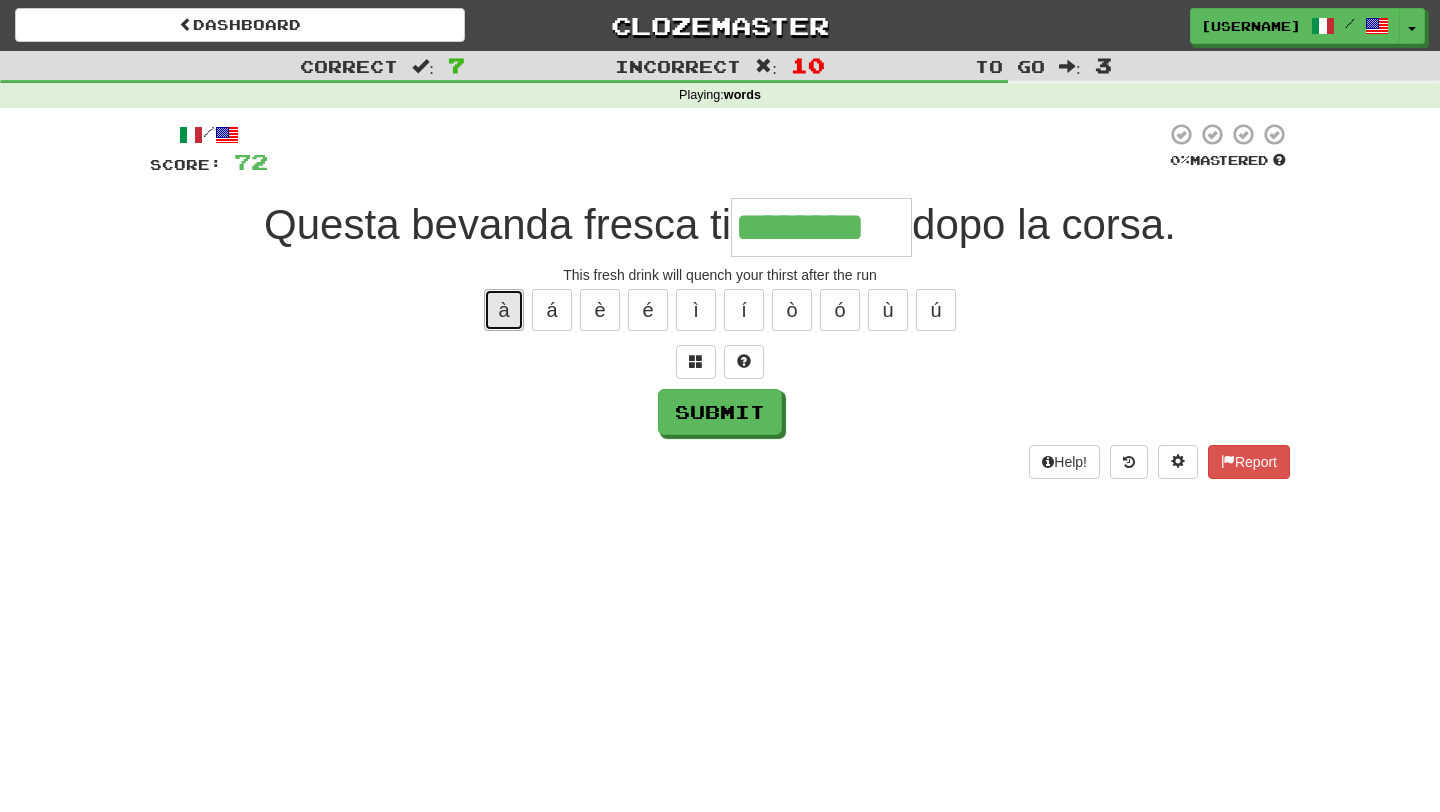 click on "à" at bounding box center (504, 310) 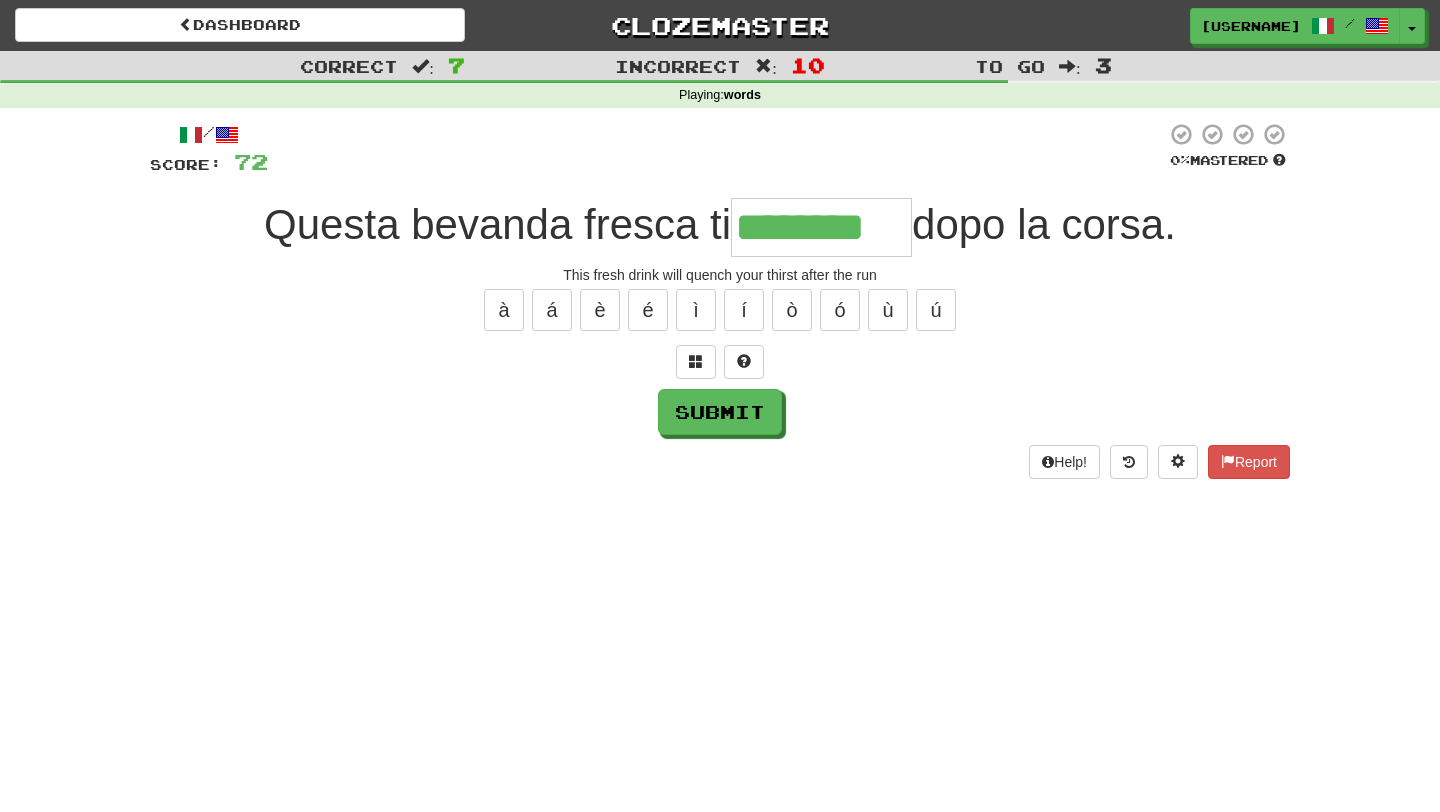 type on "*********" 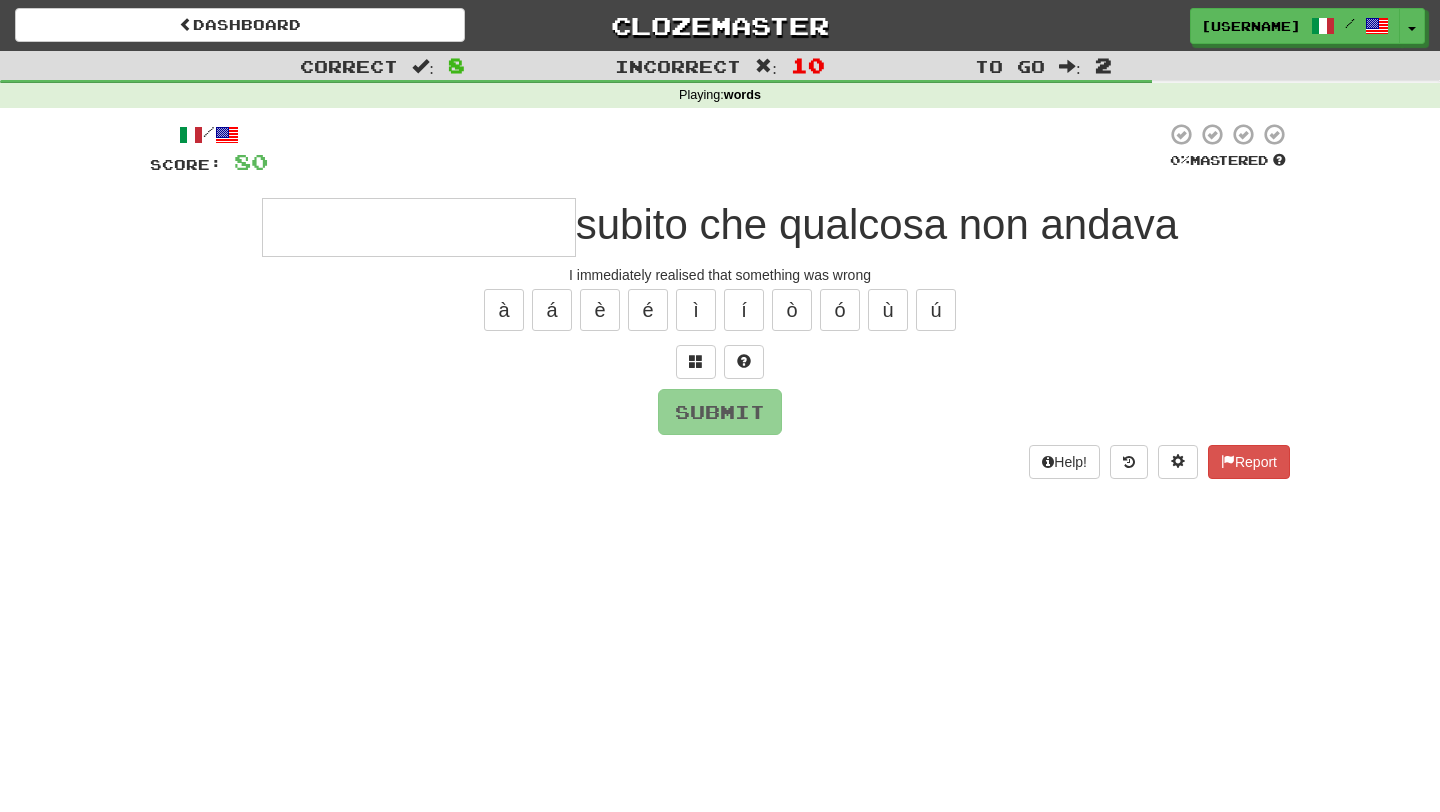 type on "*" 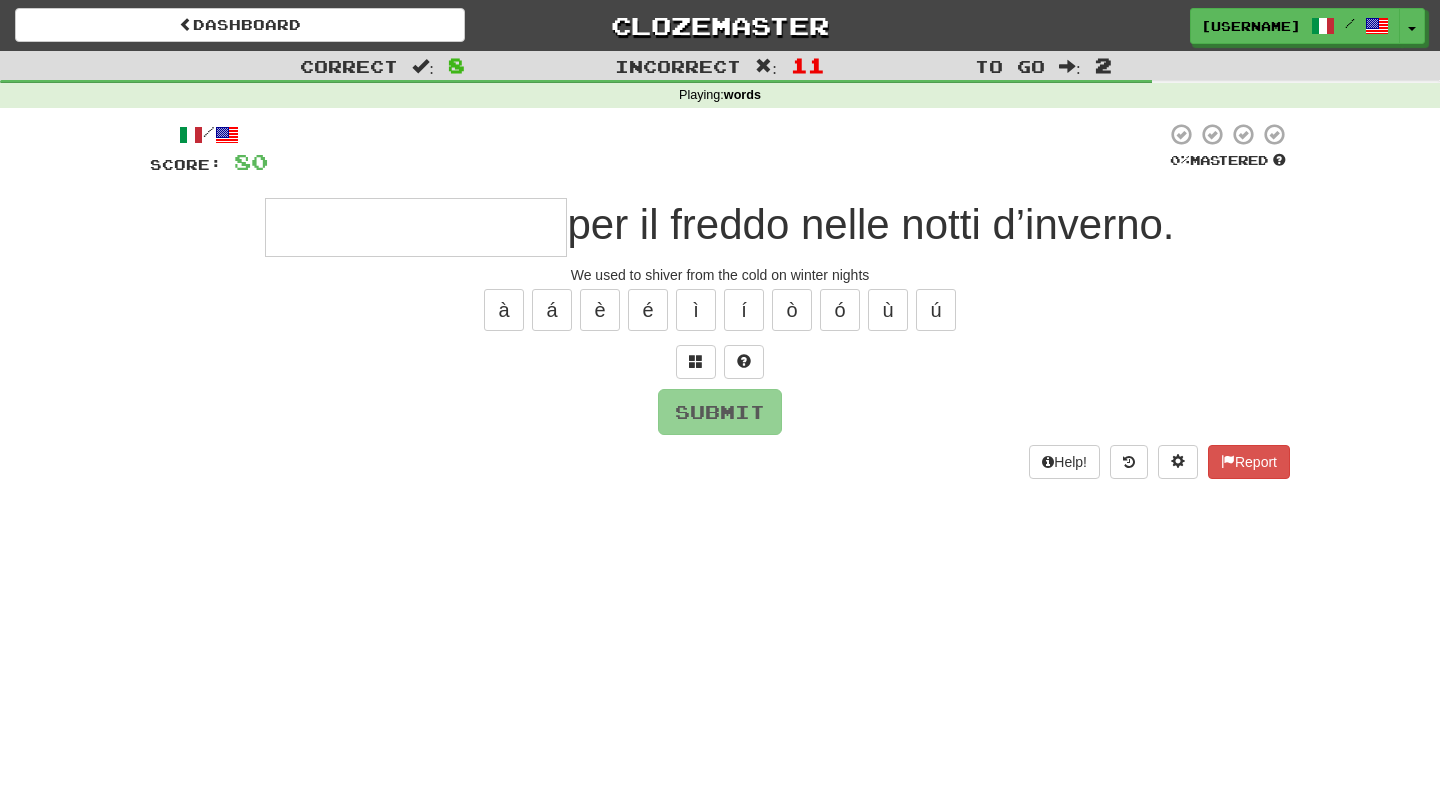 type on "*" 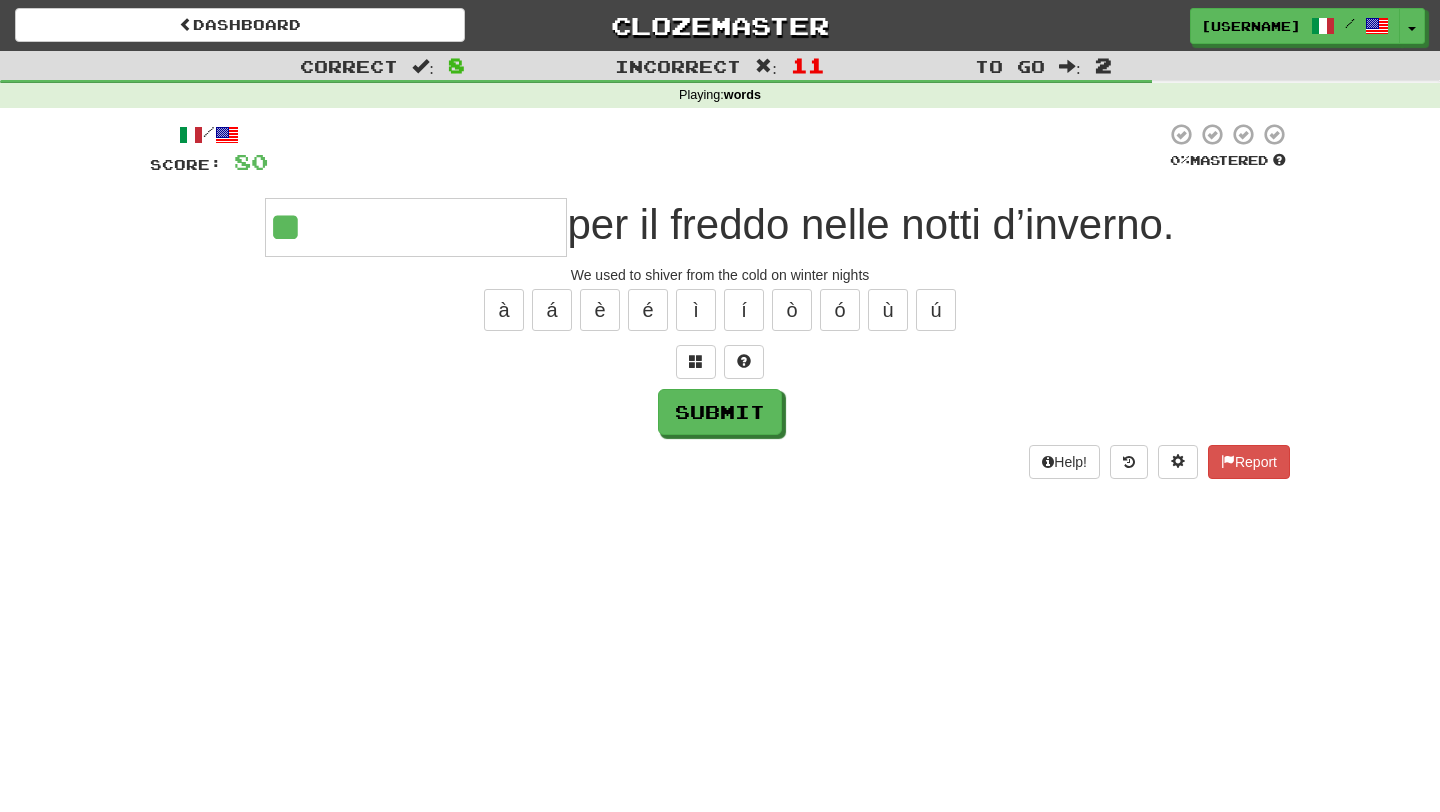 type on "**********" 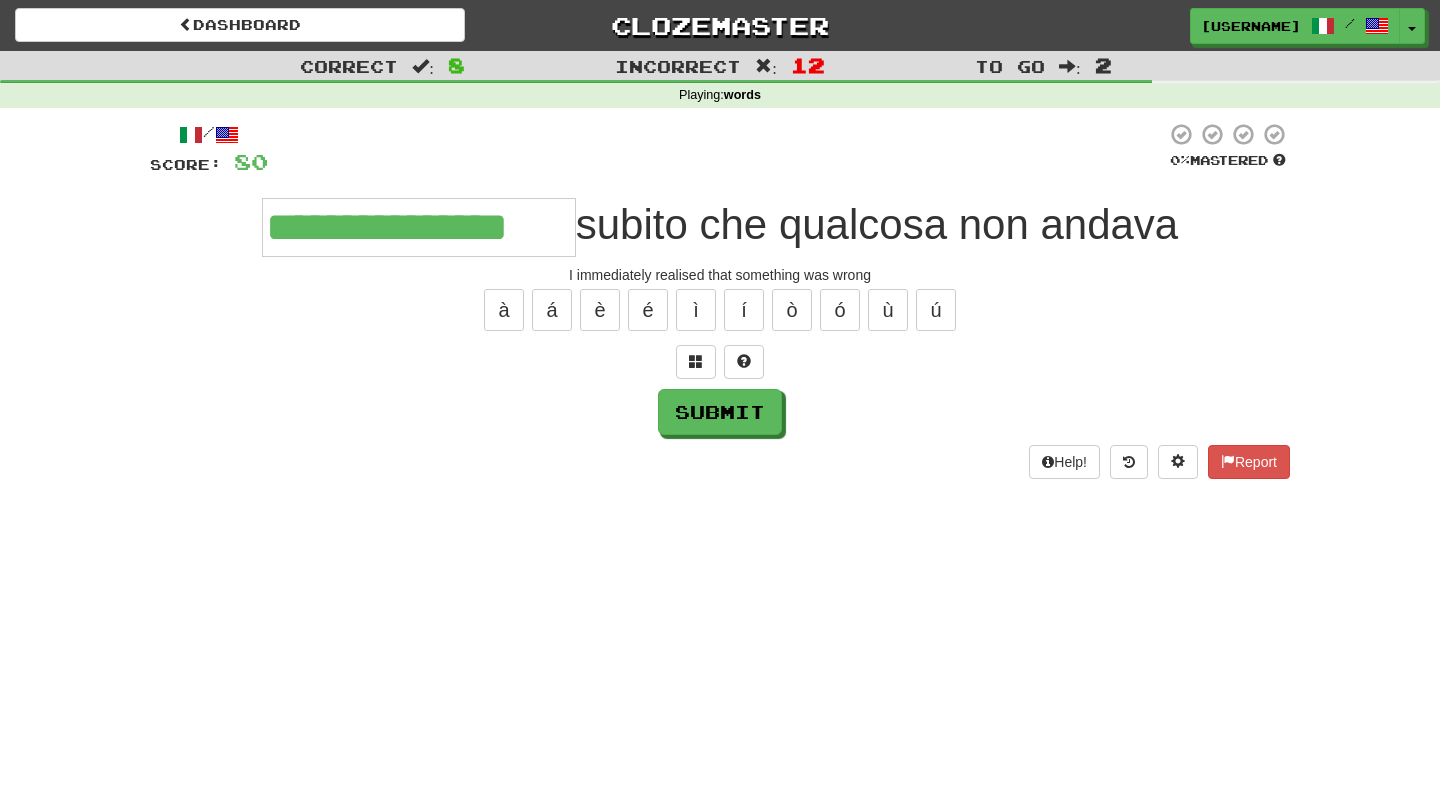 type on "**********" 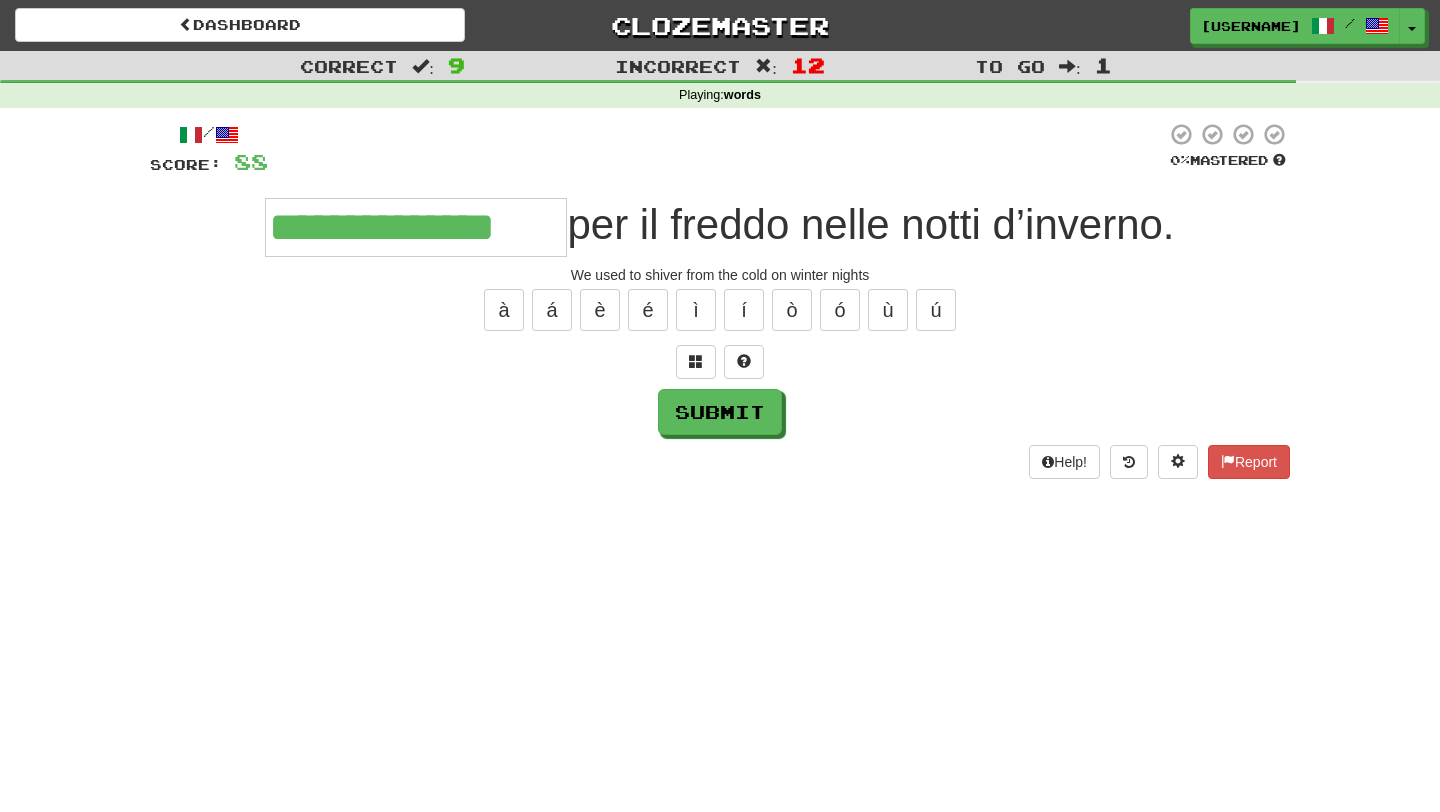 type on "**********" 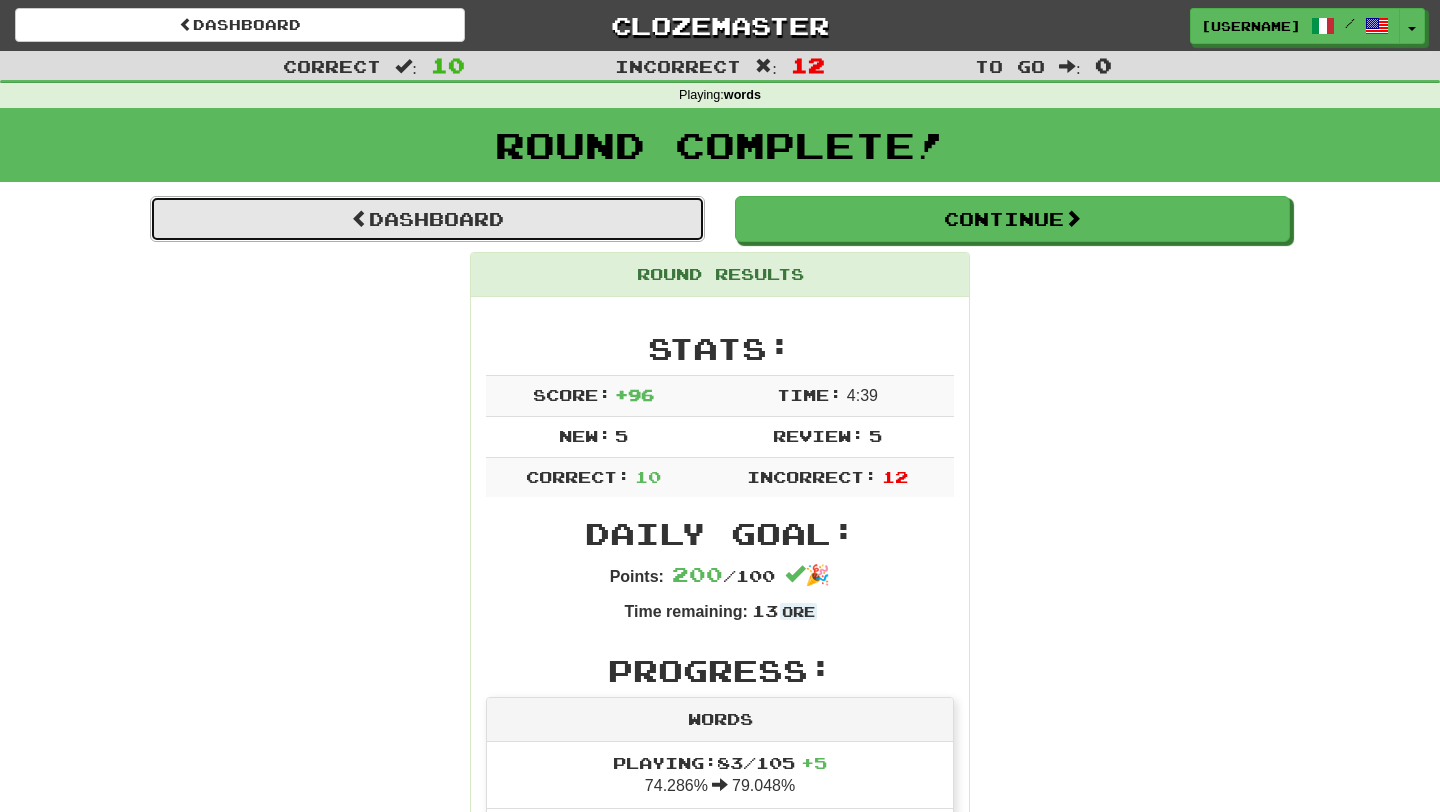 click on "Dashboard" at bounding box center (427, 219) 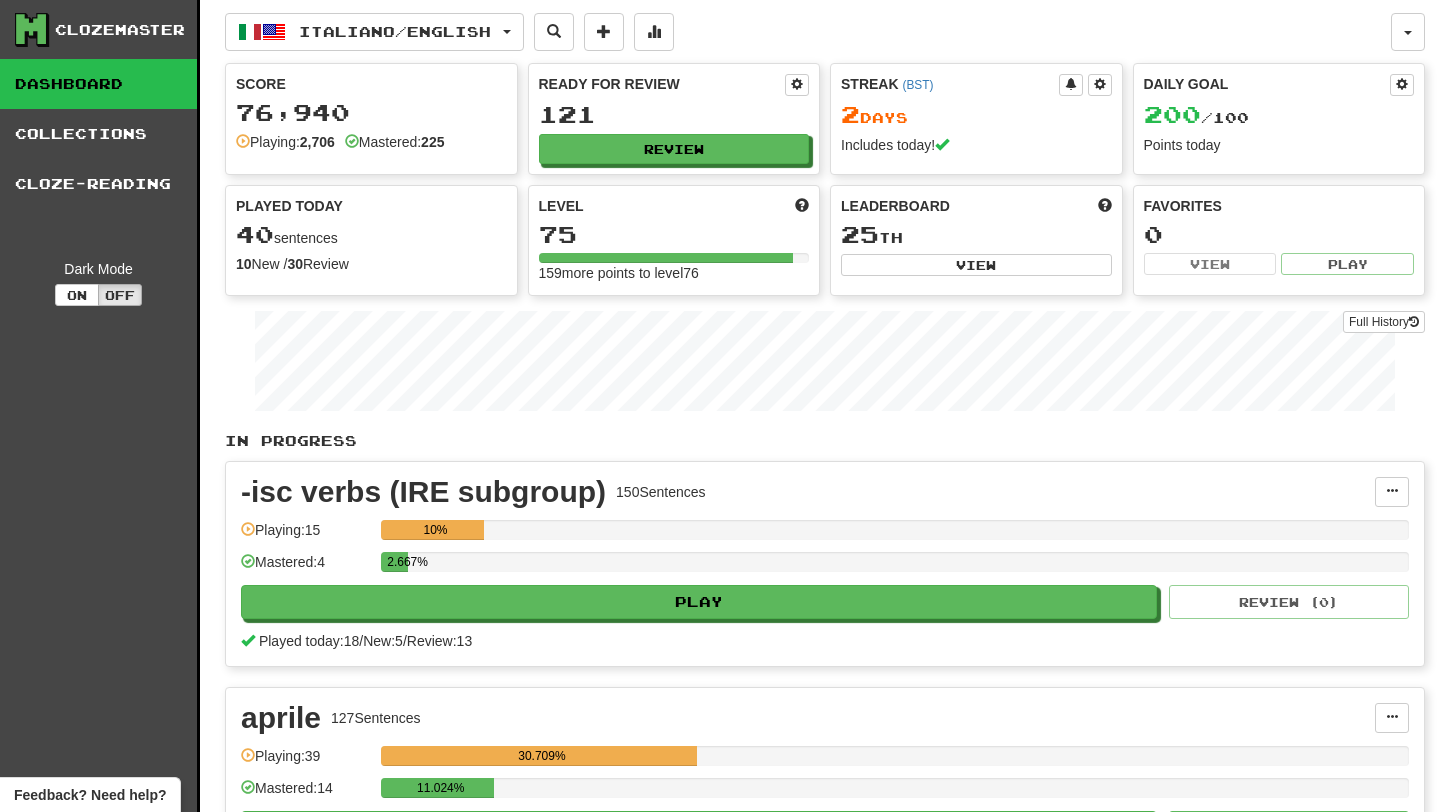 scroll, scrollTop: 0, scrollLeft: 0, axis: both 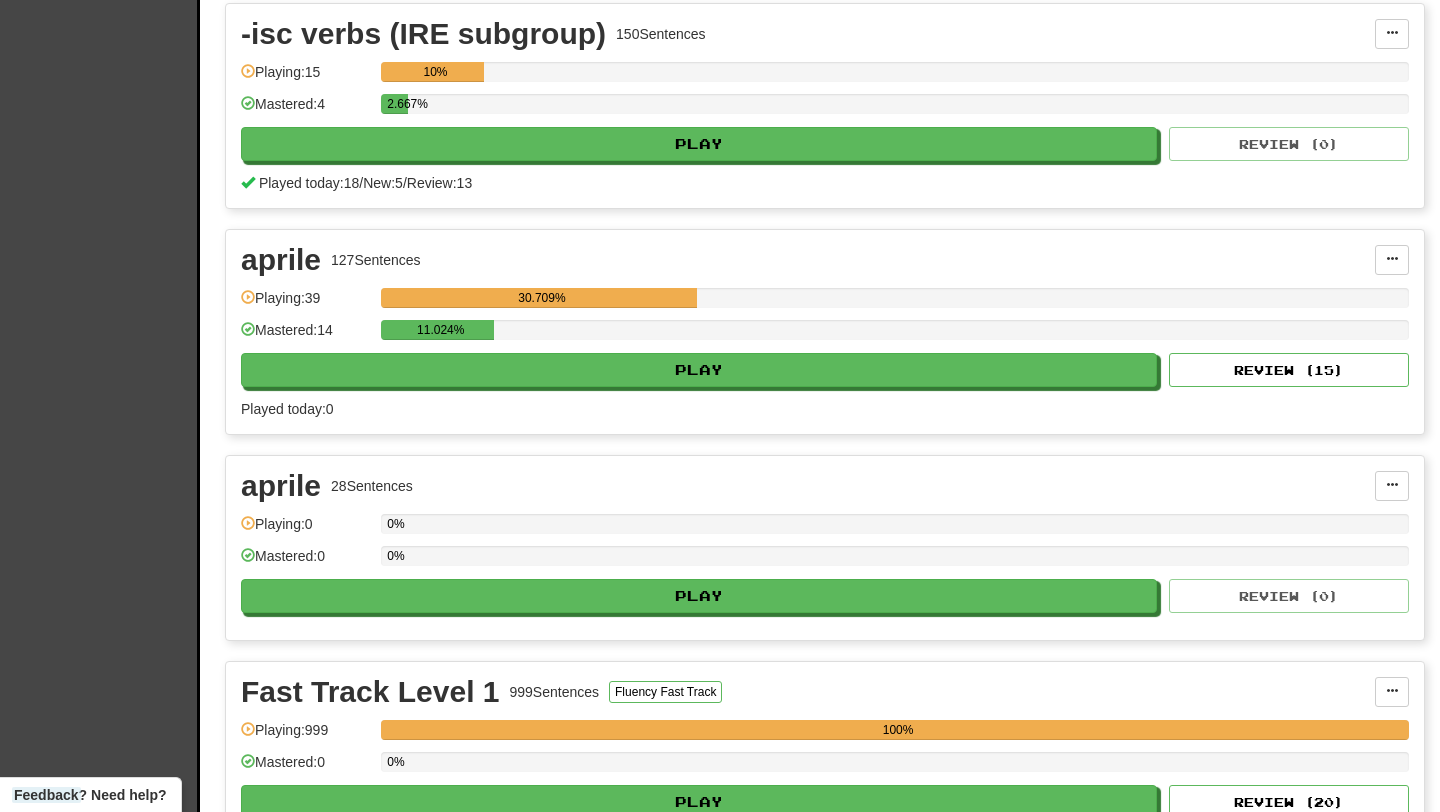 click on "Saved" at bounding box center (720, 12629) 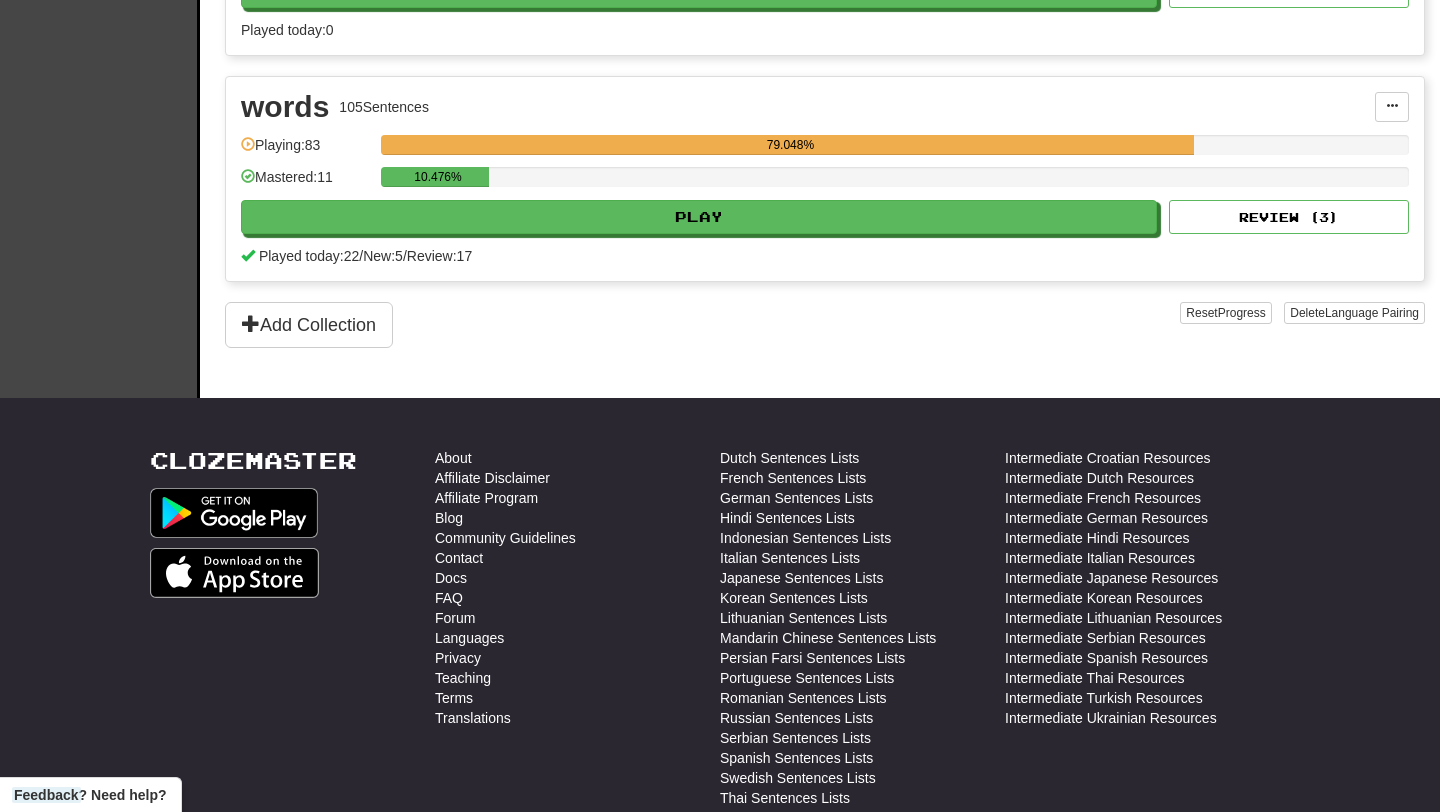 scroll, scrollTop: 1515, scrollLeft: 0, axis: vertical 